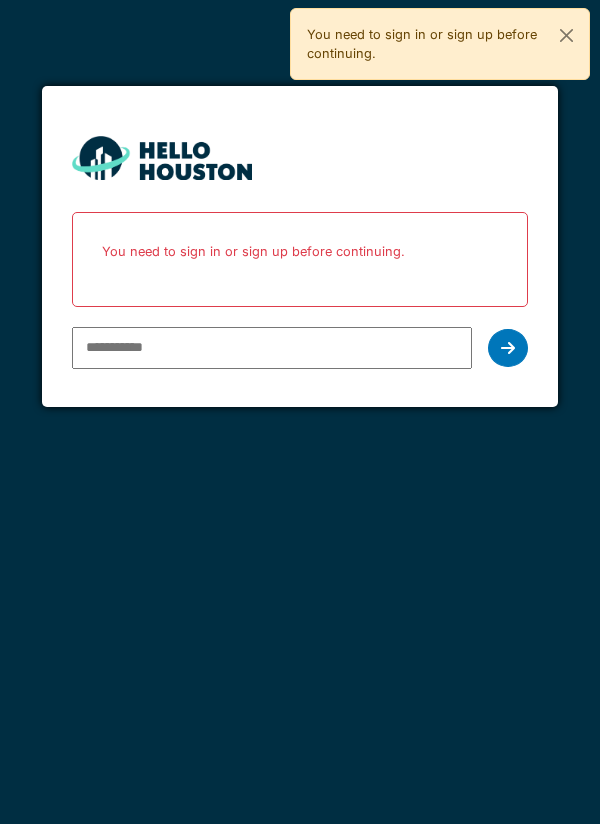 scroll, scrollTop: 0, scrollLeft: 0, axis: both 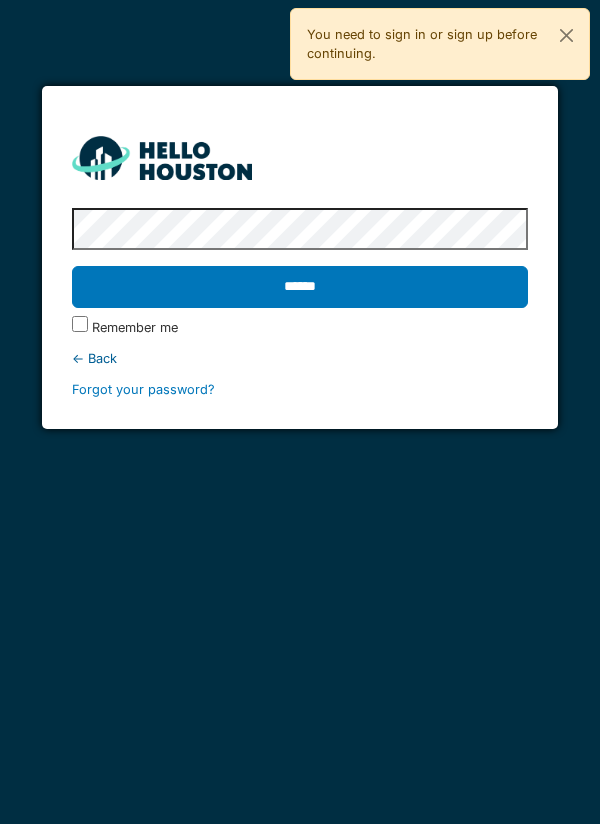 click on "******" at bounding box center [300, 287] 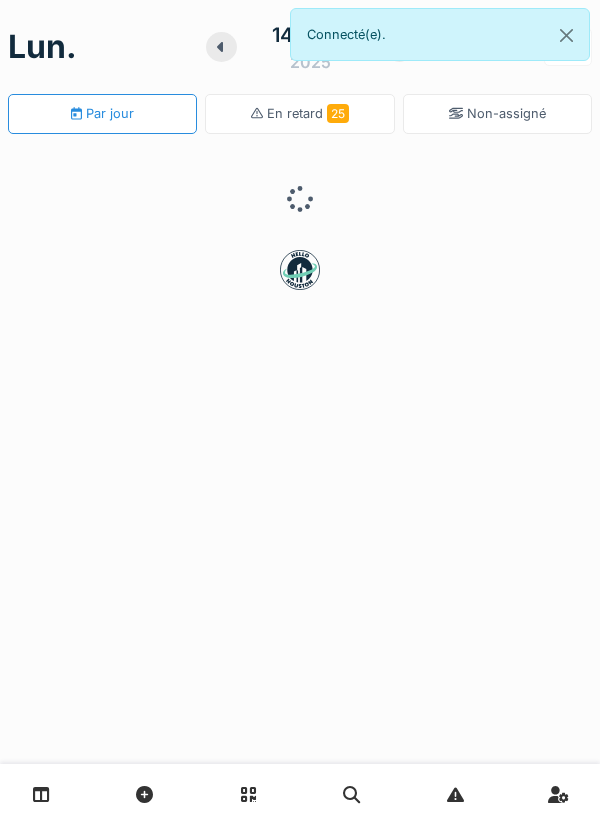 scroll, scrollTop: 0, scrollLeft: 0, axis: both 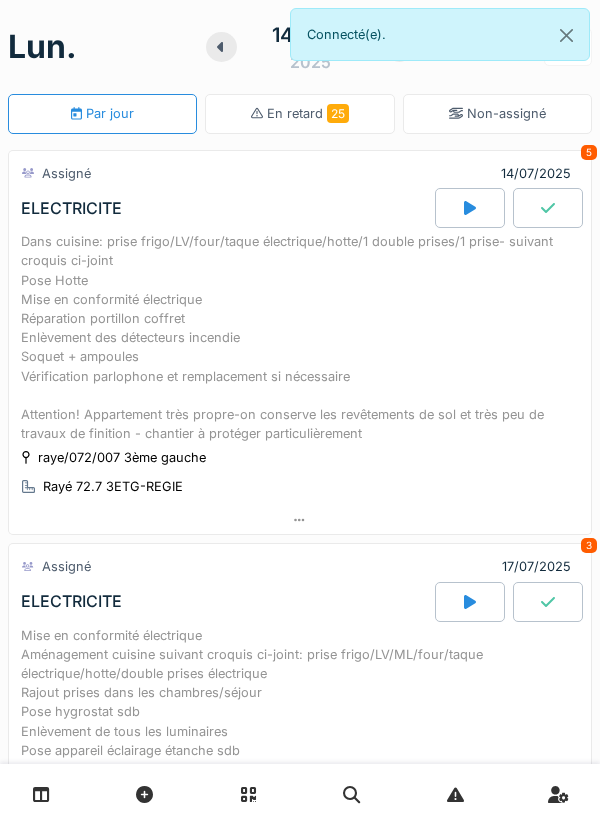 click at bounding box center (221, 47) 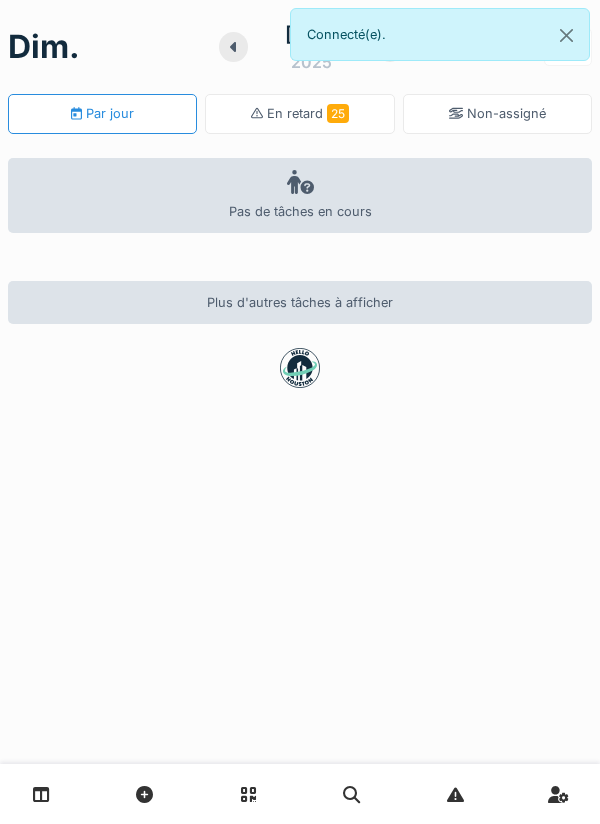 click 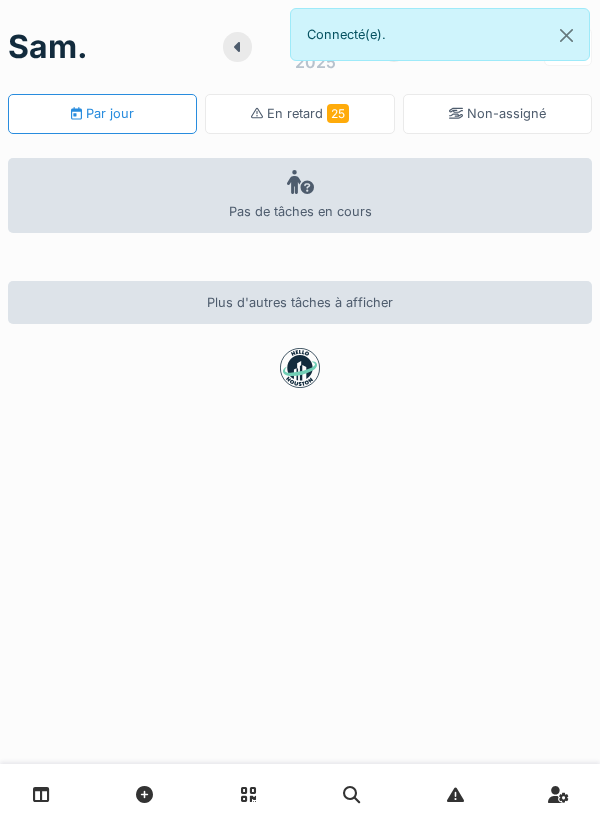 click 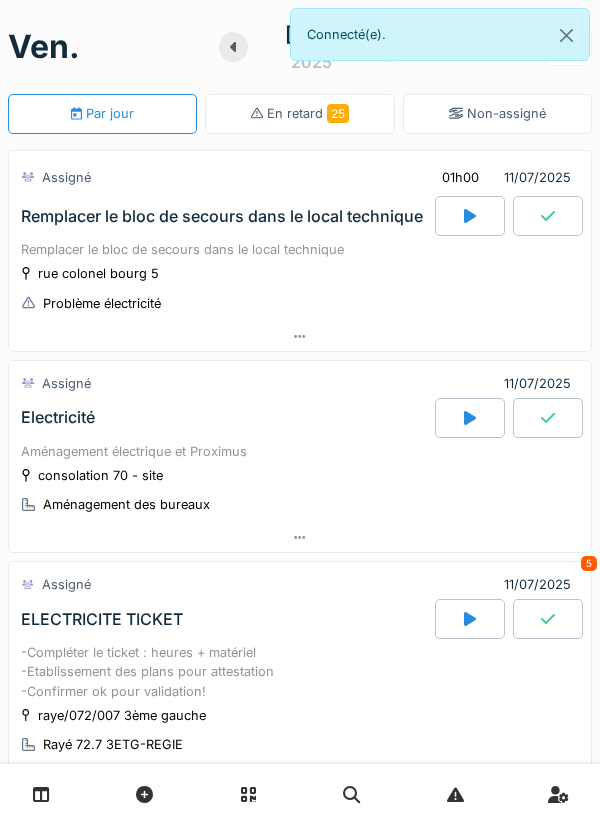 click on "rue [STREET_NAME] [STREET_NUMBER] Problème électricité" at bounding box center [300, 288] 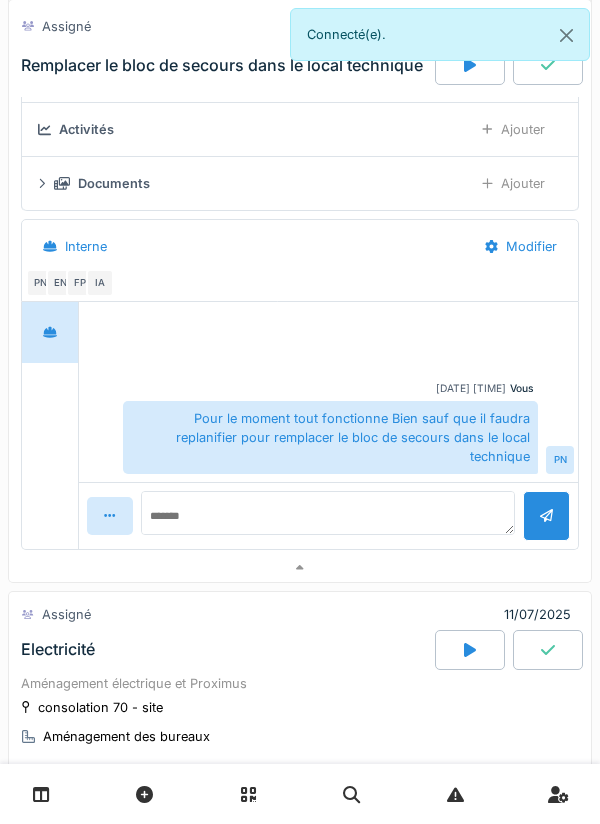 scroll, scrollTop: 323, scrollLeft: 0, axis: vertical 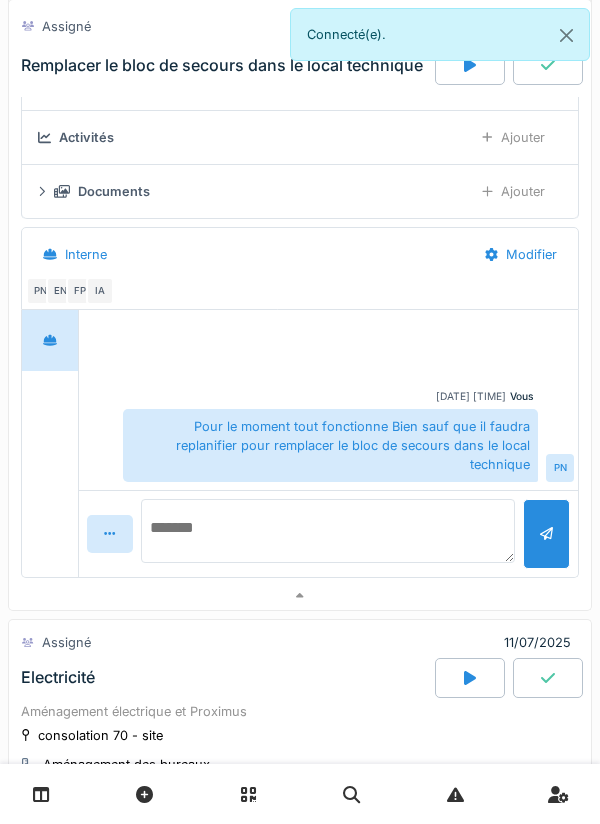 click at bounding box center (328, 531) 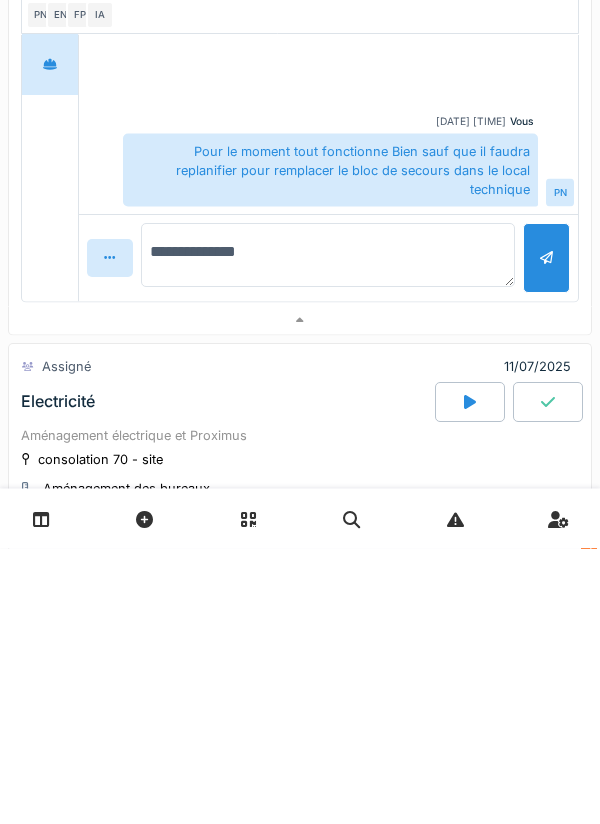 type on "**********" 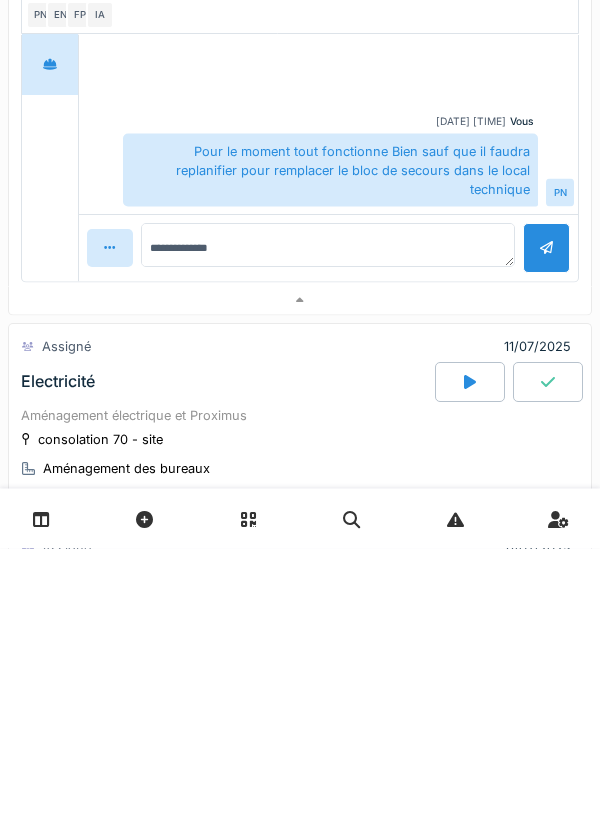 click at bounding box center [546, 523] 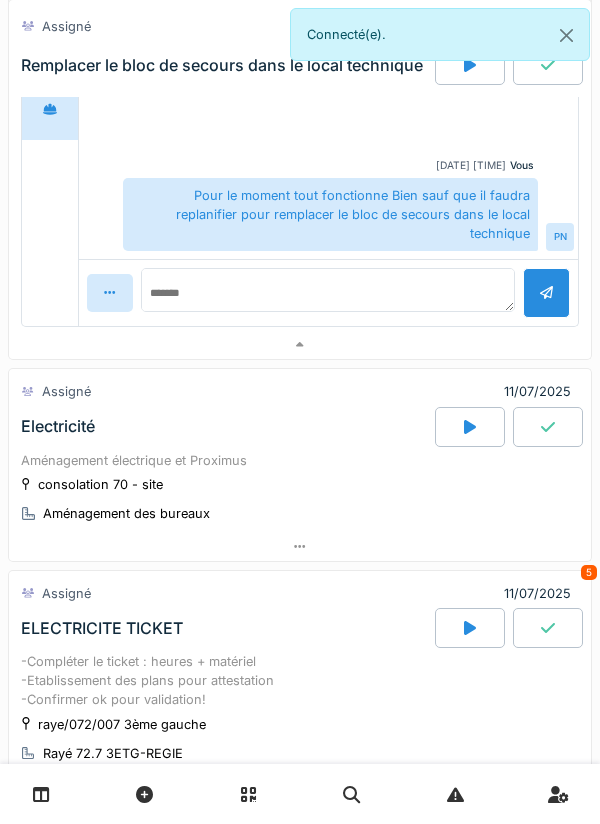 scroll, scrollTop: 576, scrollLeft: 0, axis: vertical 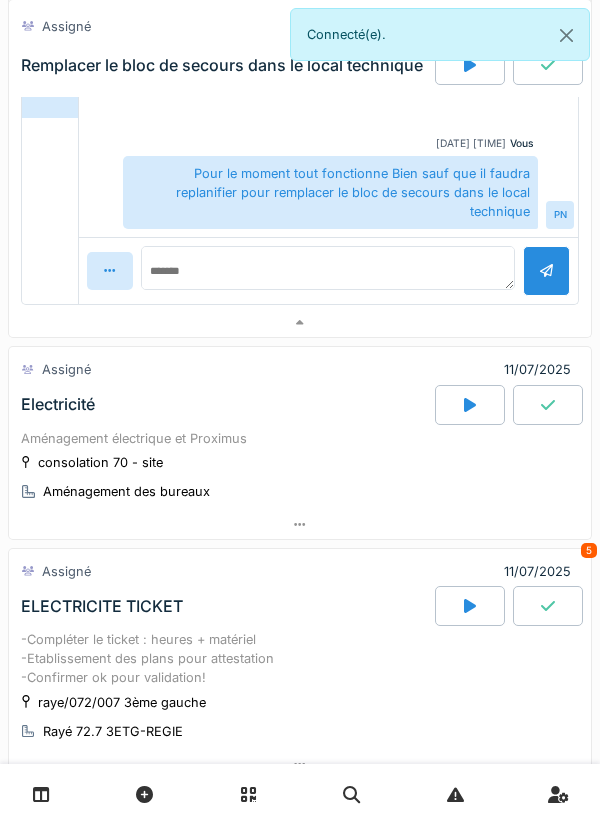 click on "Aménagement électrique et Proximus" at bounding box center (300, 438) 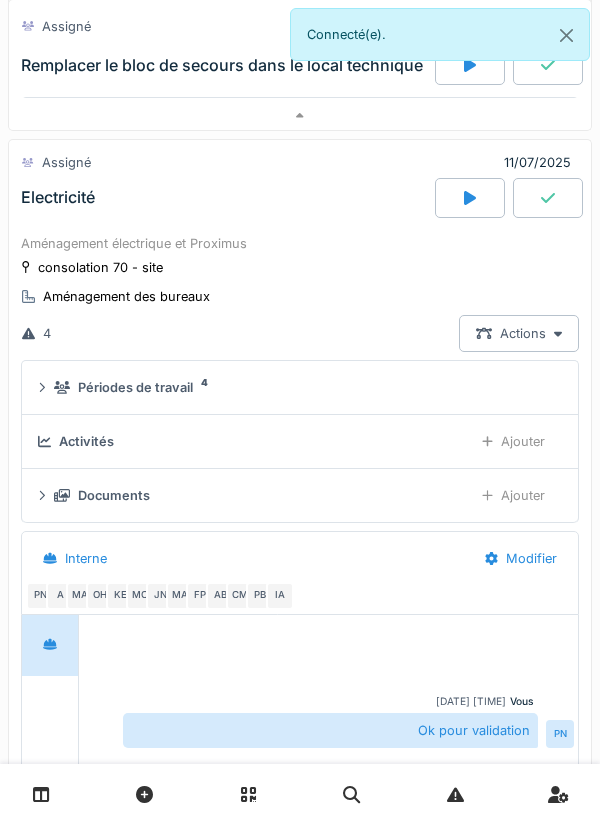 scroll, scrollTop: 824, scrollLeft: 0, axis: vertical 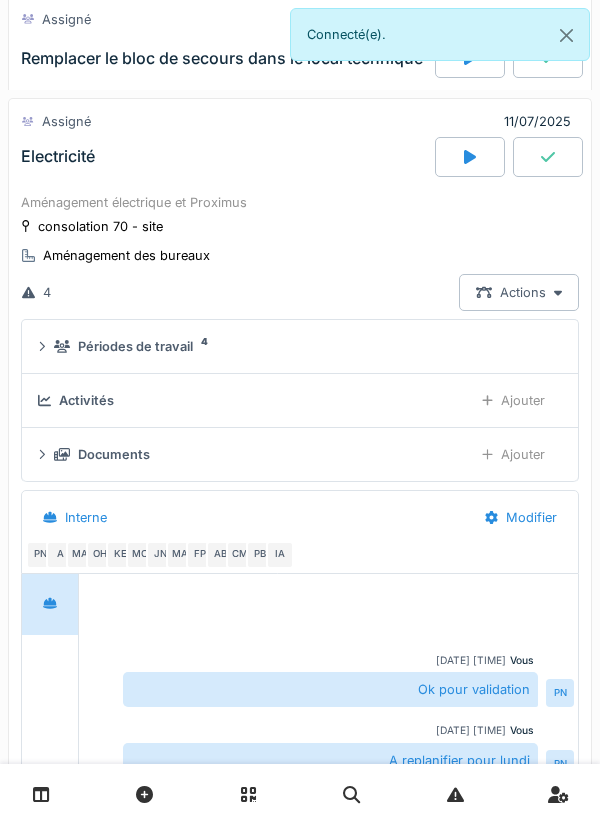 click on "Ajouter" at bounding box center [513, 400] 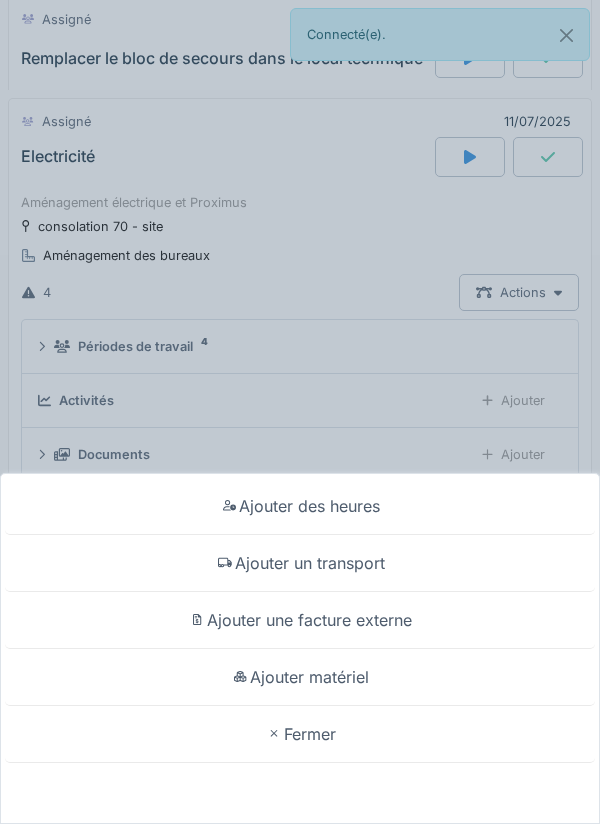click on "Ajouter matériel" at bounding box center (300, 677) 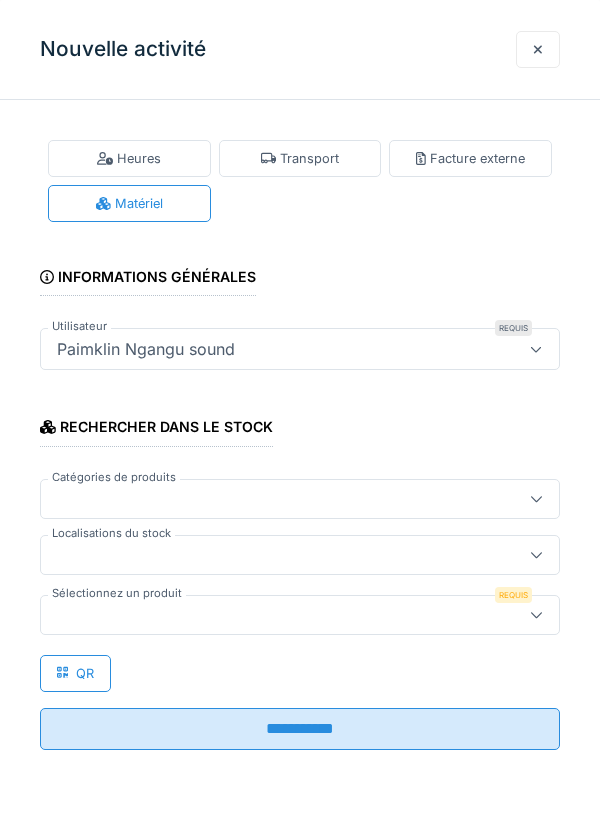 click on "Localisations du stock" at bounding box center (111, 533) 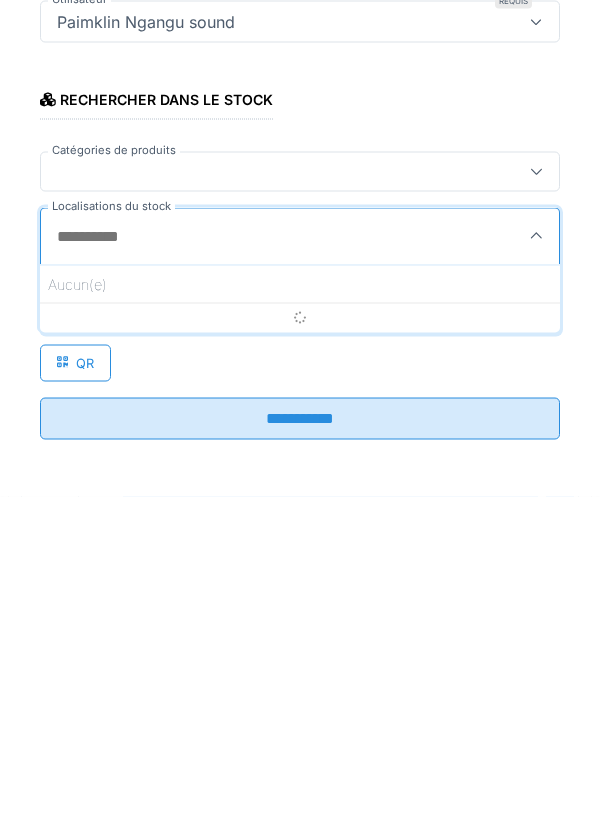 type on "*" 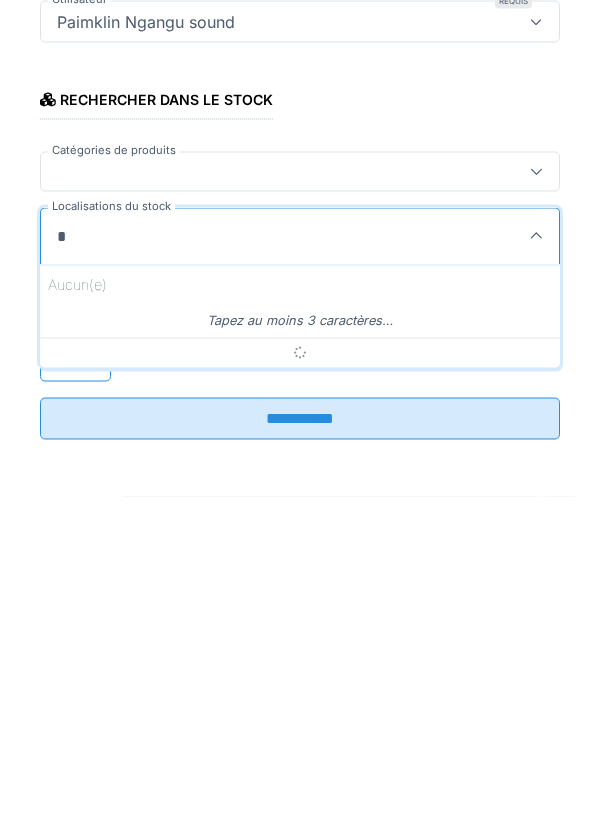 type 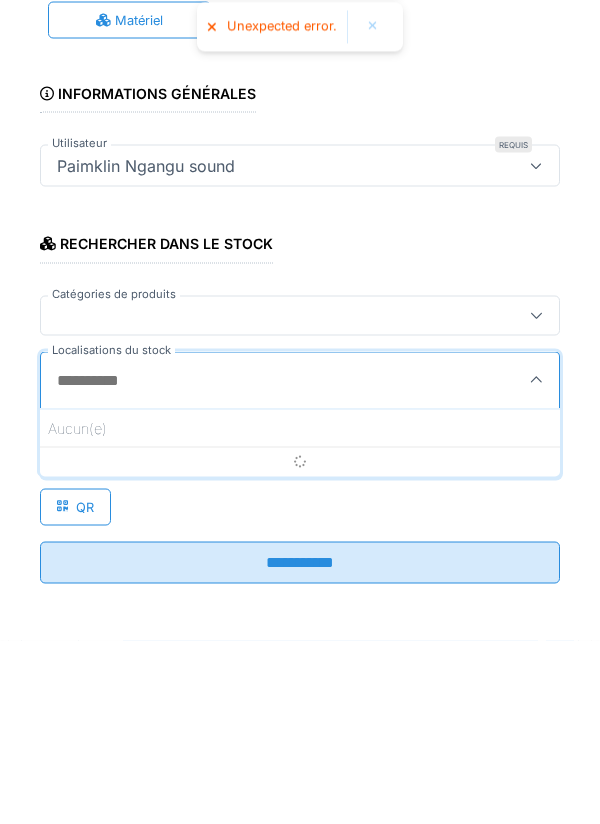 click at bounding box center (274, 499) 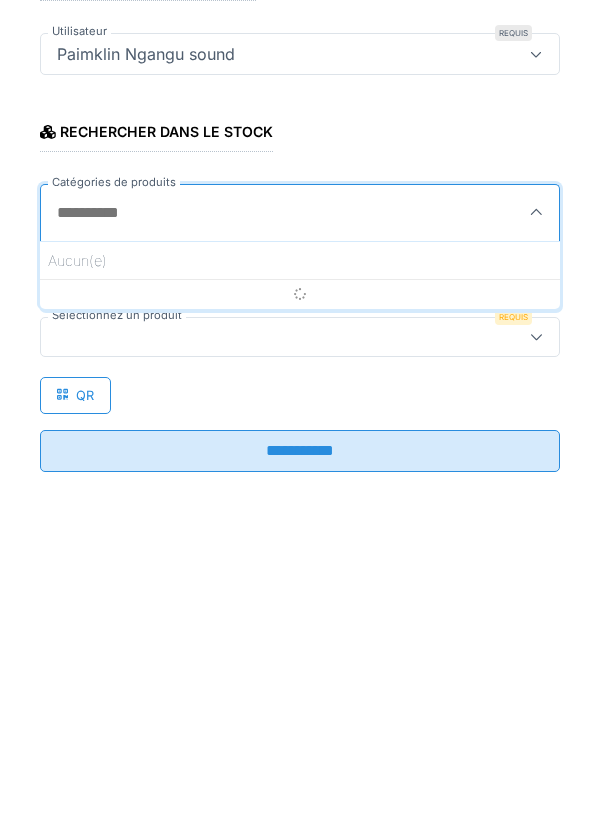 click on "Catégories de produits" at bounding box center [262, 508] 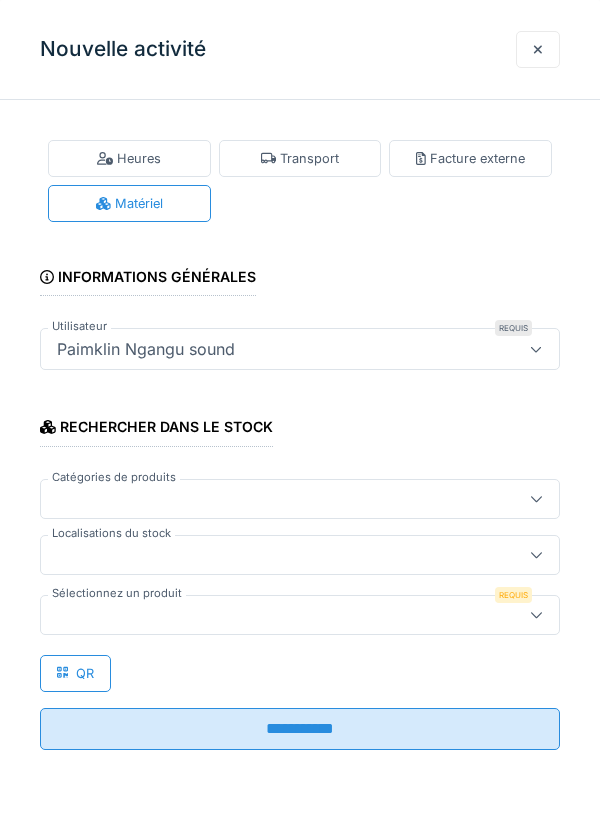 click at bounding box center [274, 555] 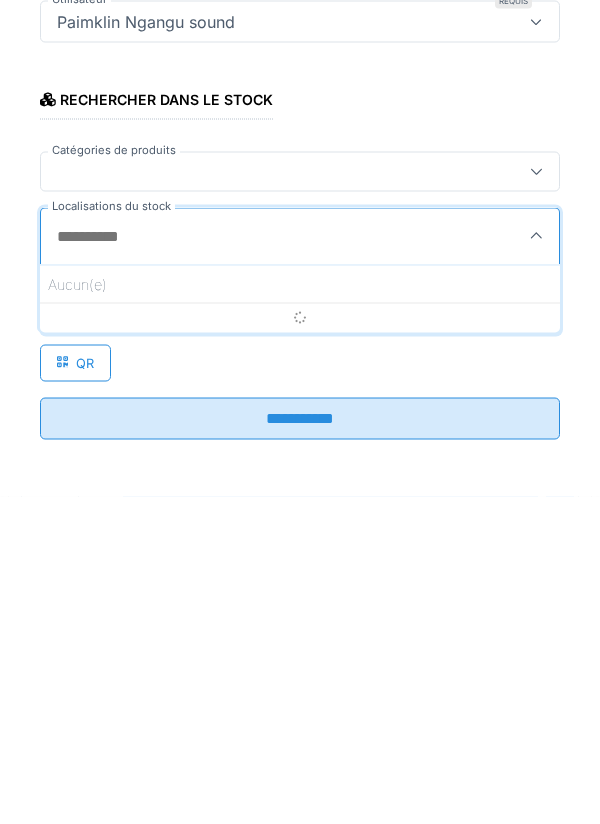 click on "Aucun(e)" at bounding box center (300, 611) 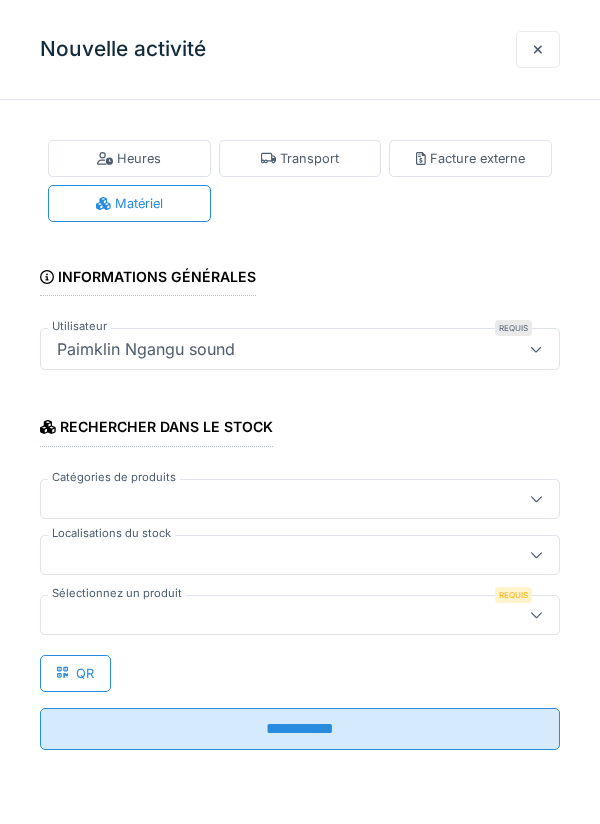 click at bounding box center (274, 555) 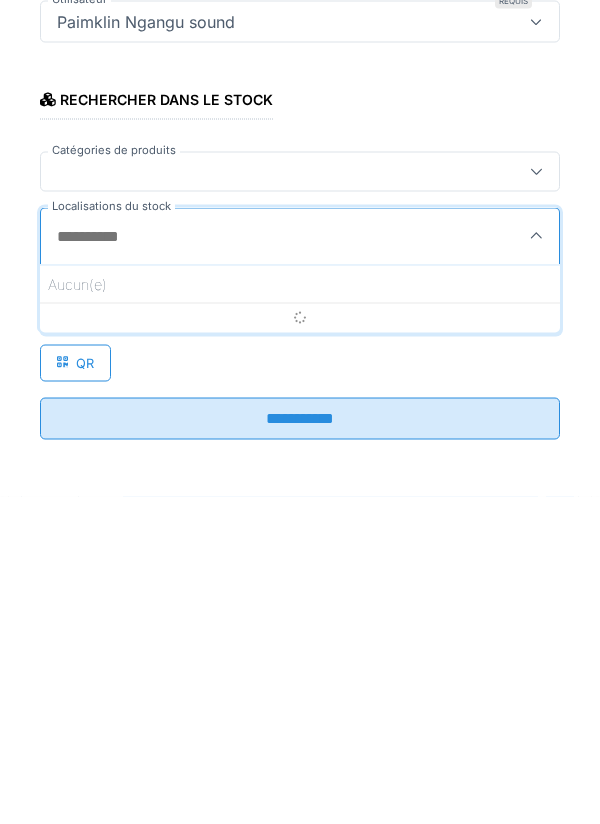 type on "*" 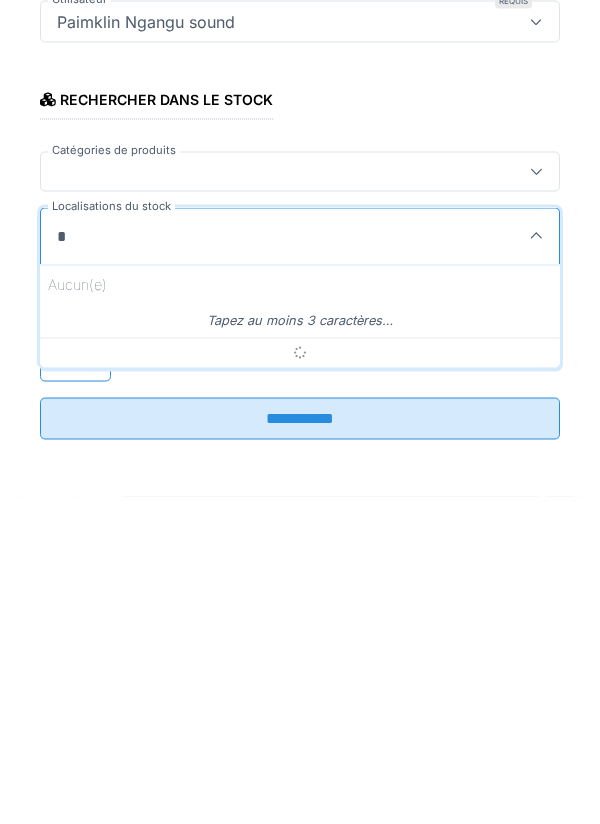type 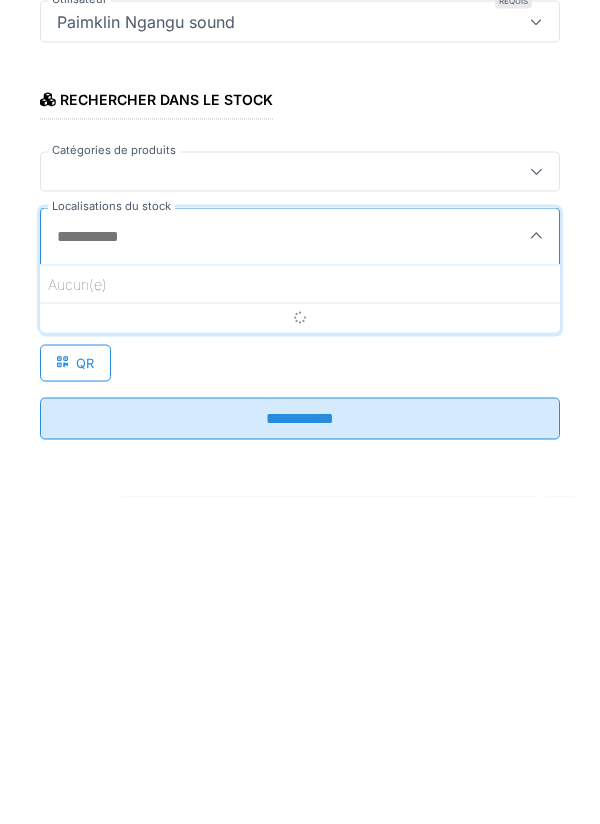 click on "Aucun(e)" at bounding box center (300, 611) 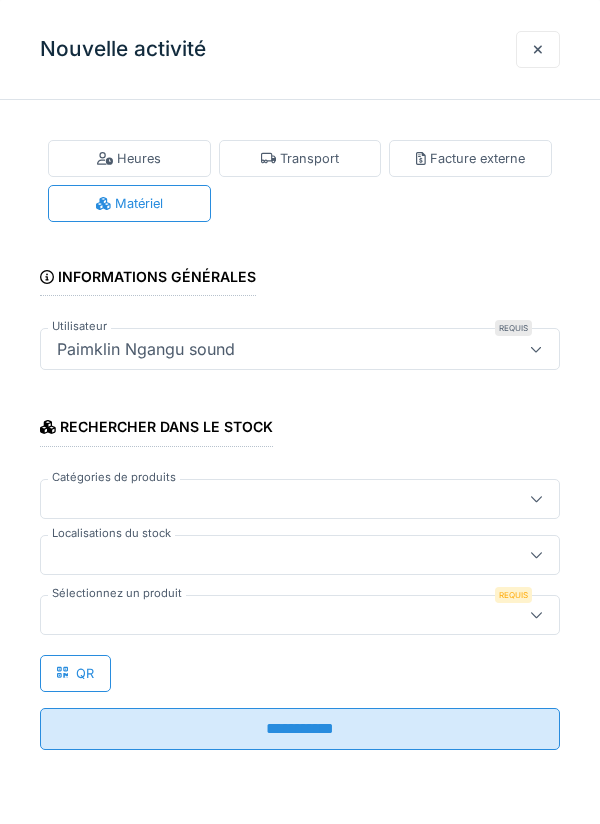 click at bounding box center (274, 555) 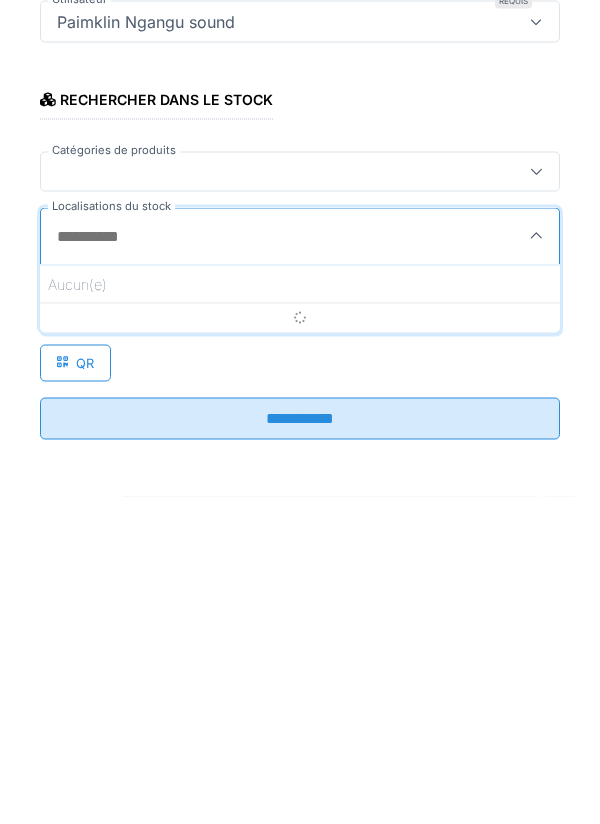 type on "*" 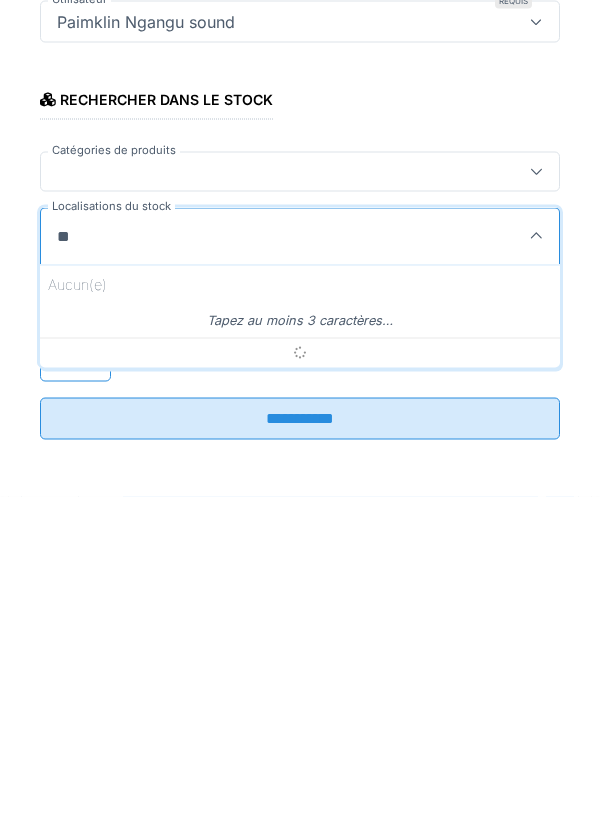 type on "*" 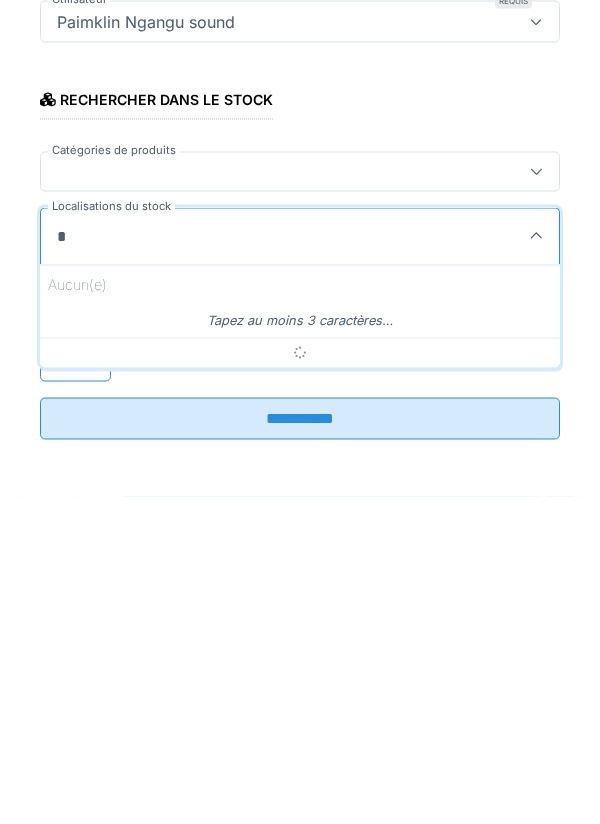 type 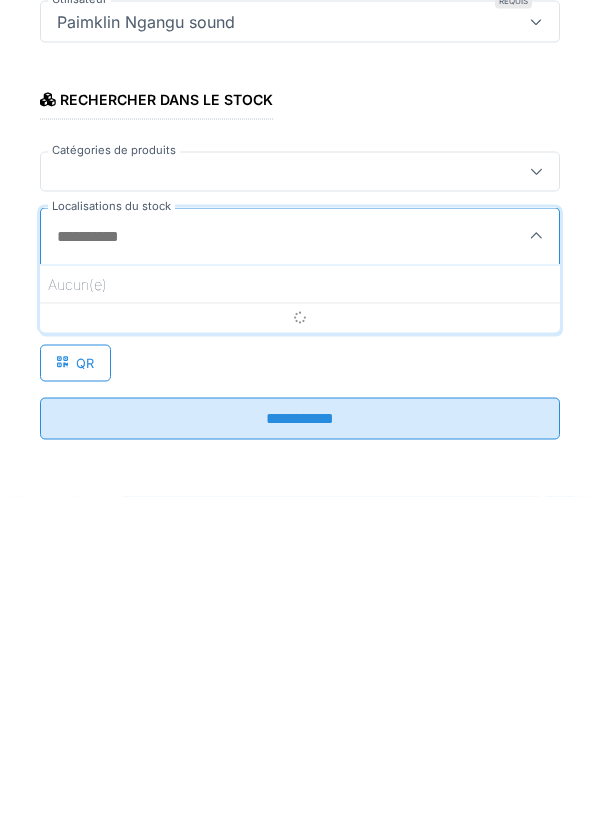 click on "Aucun(e)" at bounding box center (300, 611) 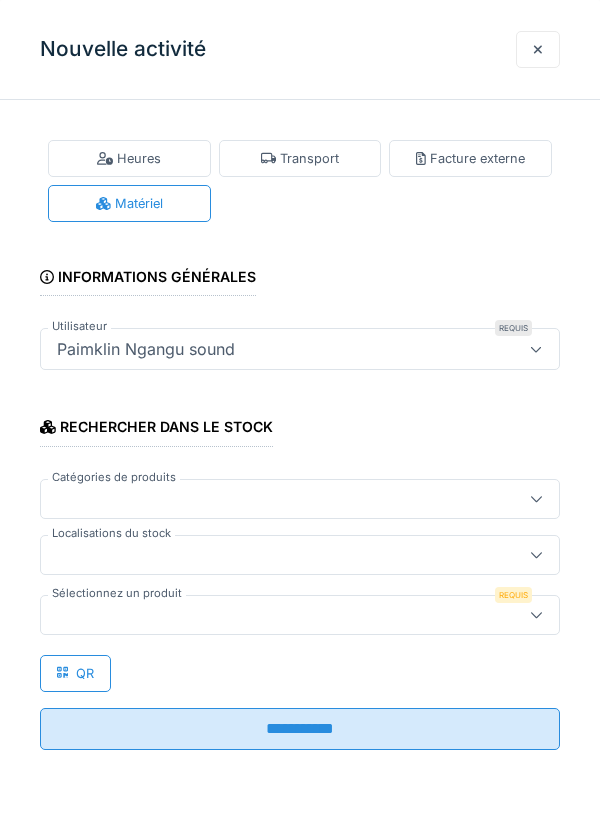 click at bounding box center (274, 555) 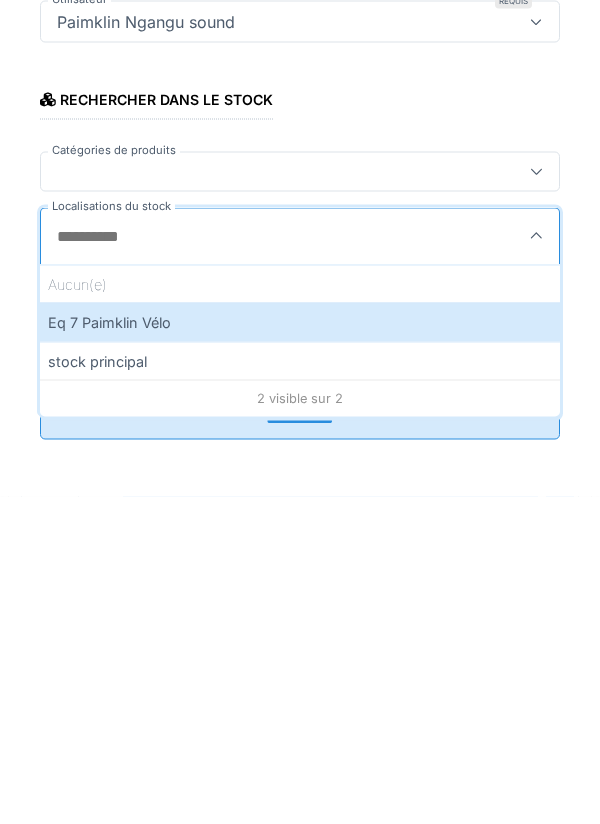 click on "Eq 7 Paimklin Vélo" at bounding box center [300, 649] 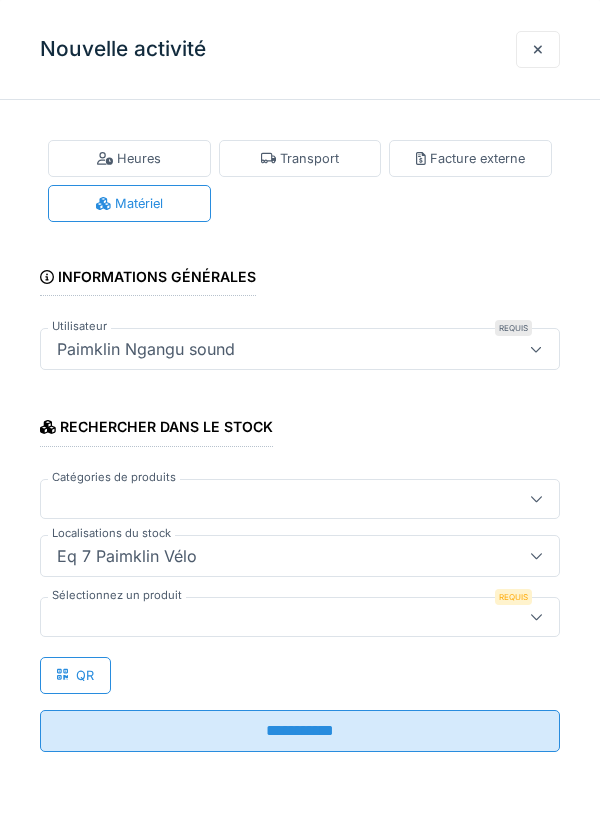 click at bounding box center (274, 617) 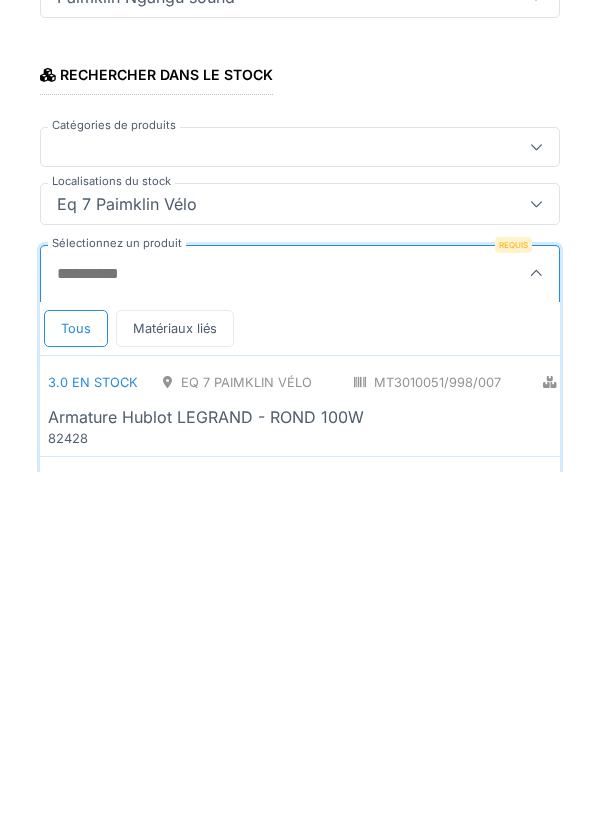 scroll, scrollTop: 1, scrollLeft: 0, axis: vertical 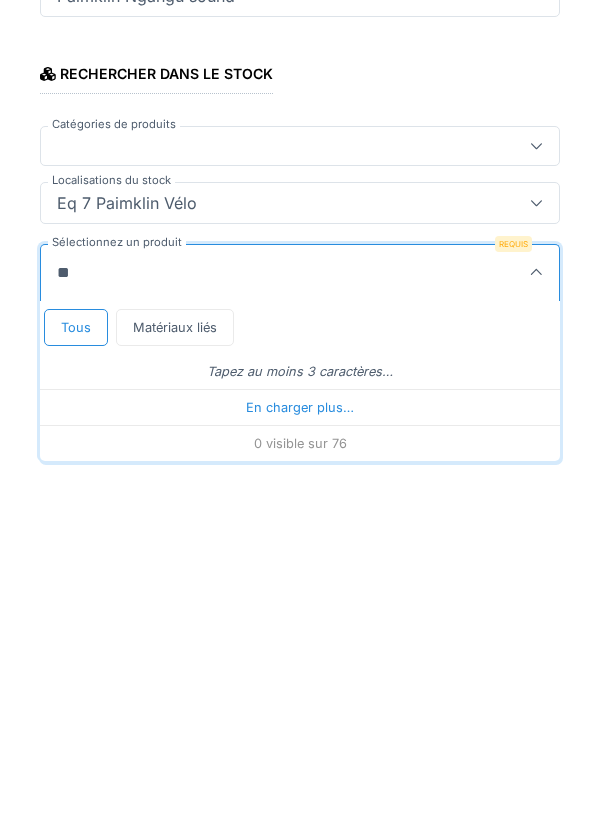 type on "***" 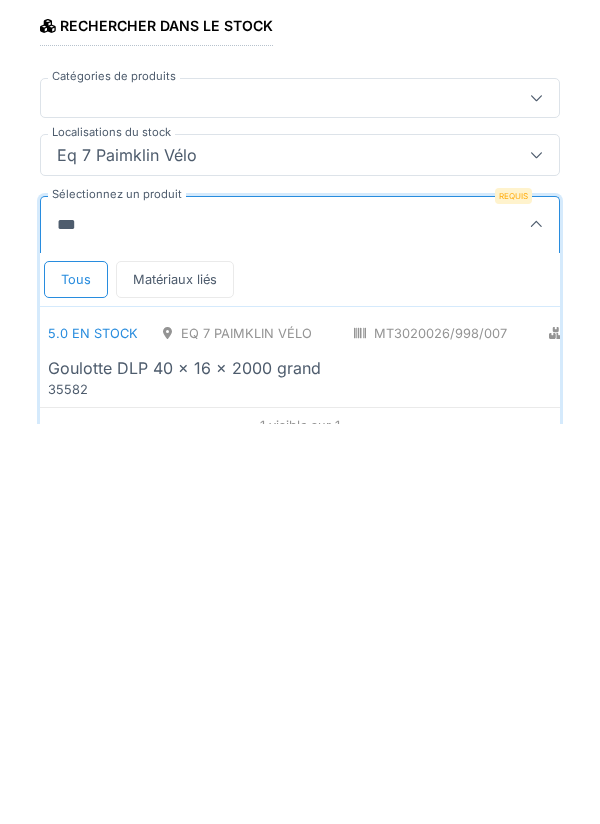 scroll, scrollTop: 20, scrollLeft: 0, axis: vertical 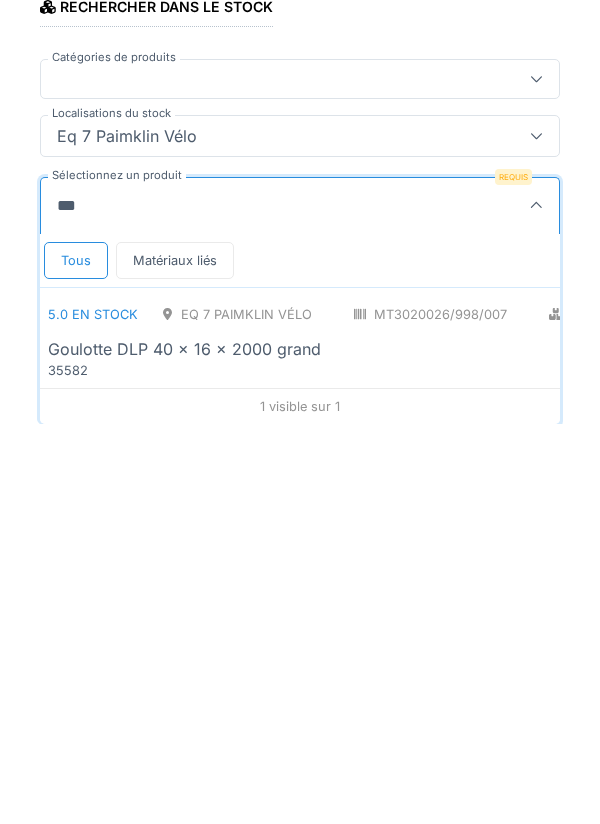 click on "Goulotte DLP 40 x 16 x 2000 grand" at bounding box center [184, 749] 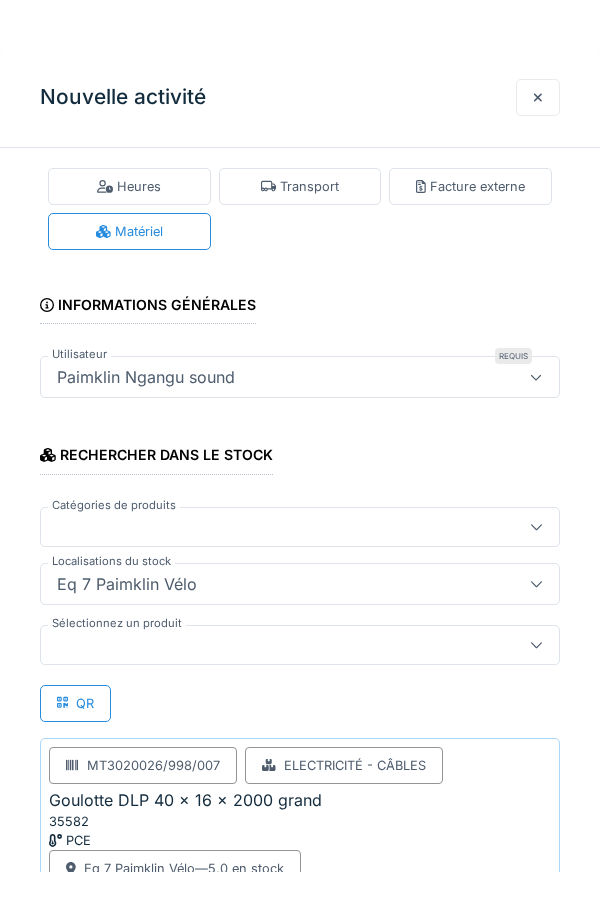 scroll, scrollTop: 129, scrollLeft: 0, axis: vertical 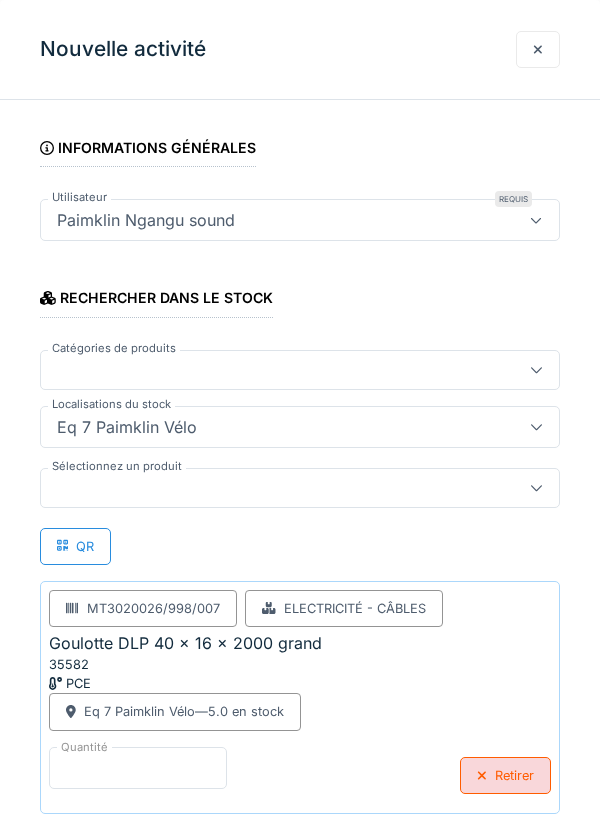 click on "*" at bounding box center (138, 768) 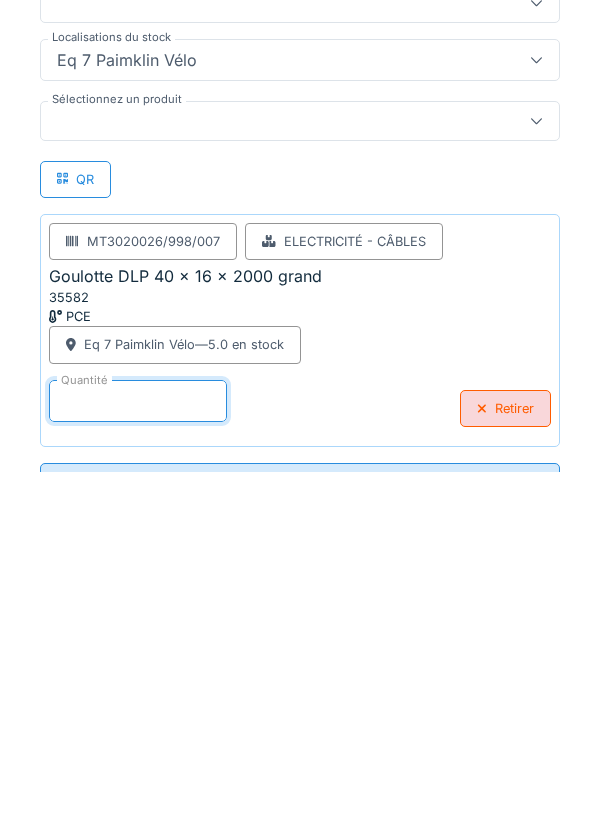 scroll, scrollTop: 232, scrollLeft: 0, axis: vertical 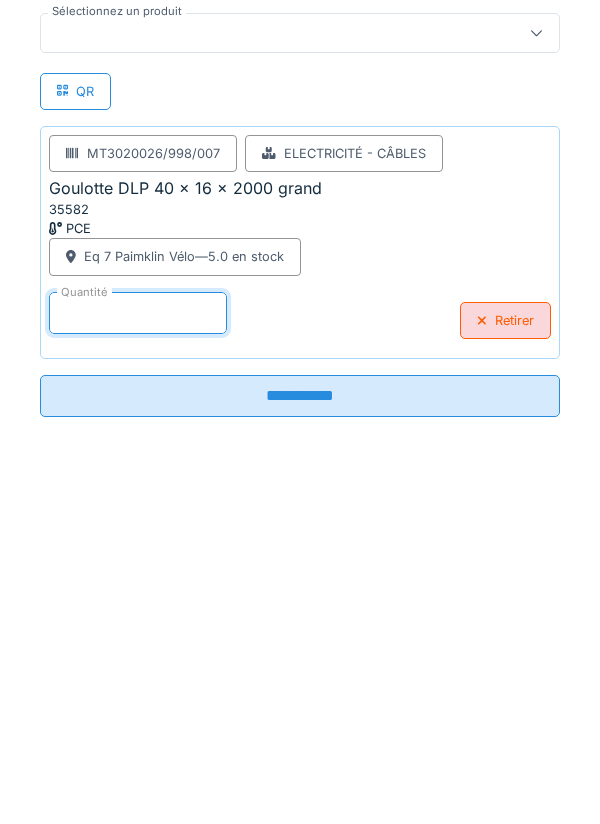 type on "*" 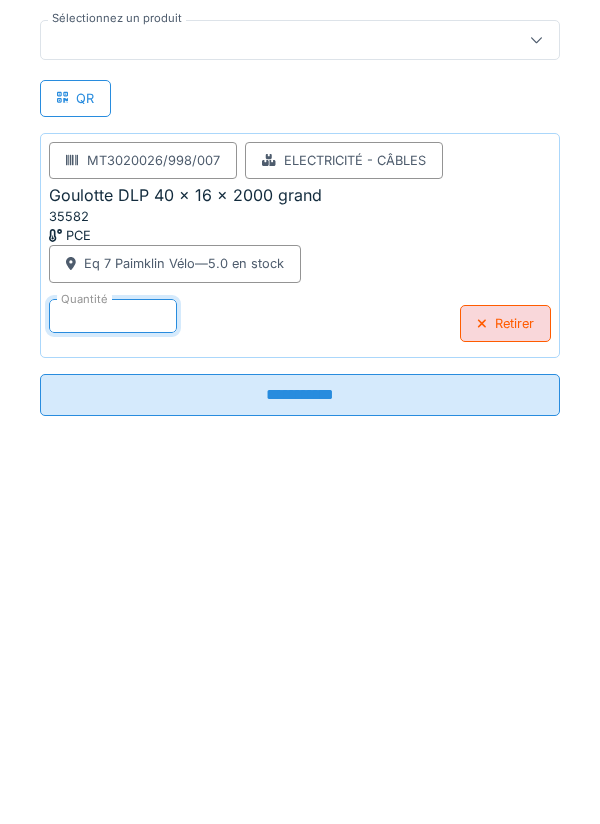 click on "**********" at bounding box center [300, 747] 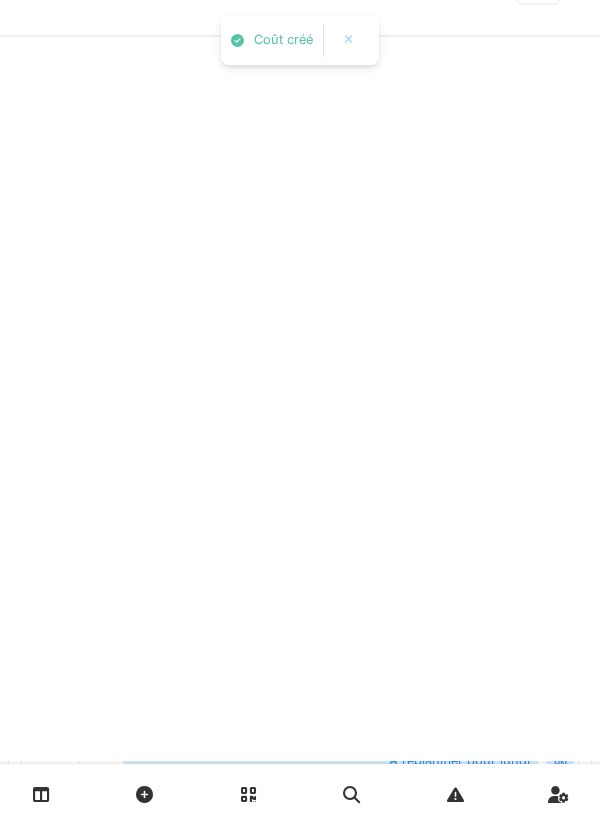 scroll, scrollTop: 0, scrollLeft: 0, axis: both 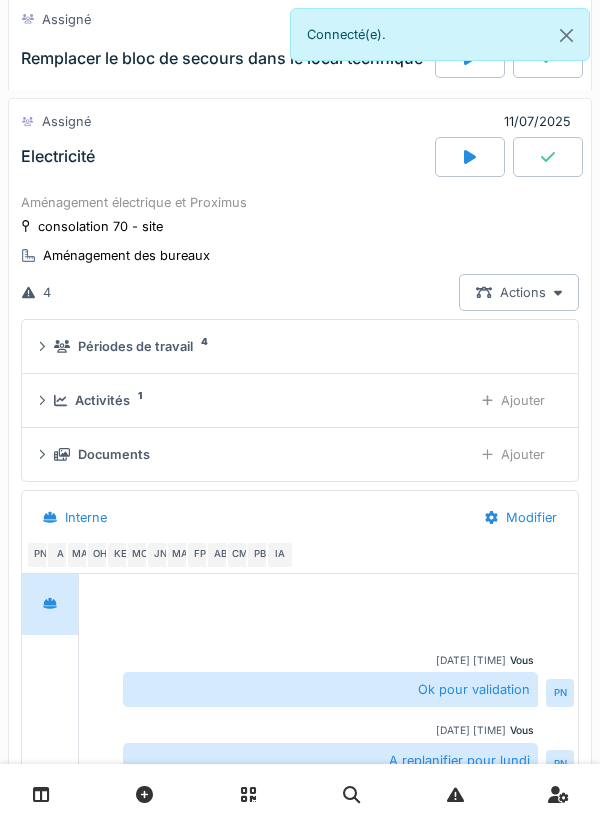 click on "Ajouter" at bounding box center [513, 400] 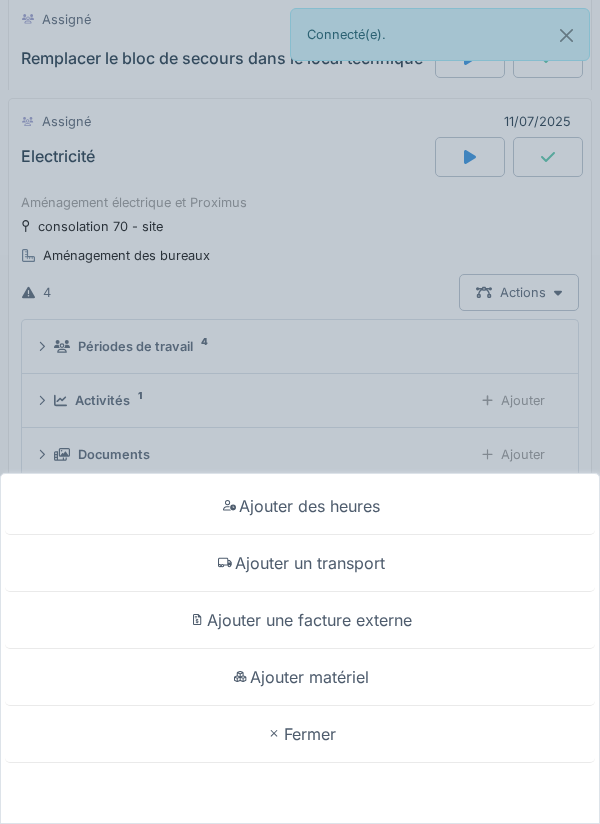 click on "Ajouter matériel" at bounding box center [300, 677] 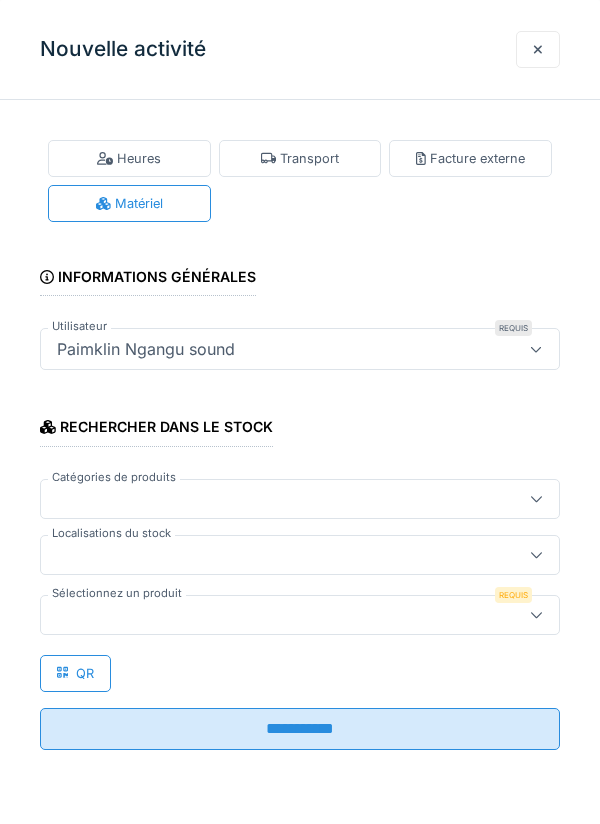 click on "Localisations du stock" at bounding box center [111, 533] 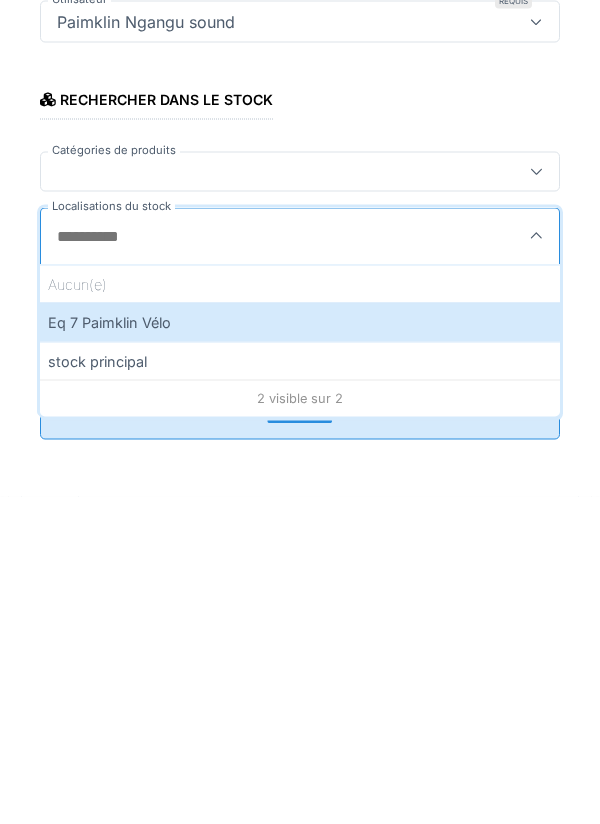click on "Eq 7 Paimklin Vélo" at bounding box center (300, 649) 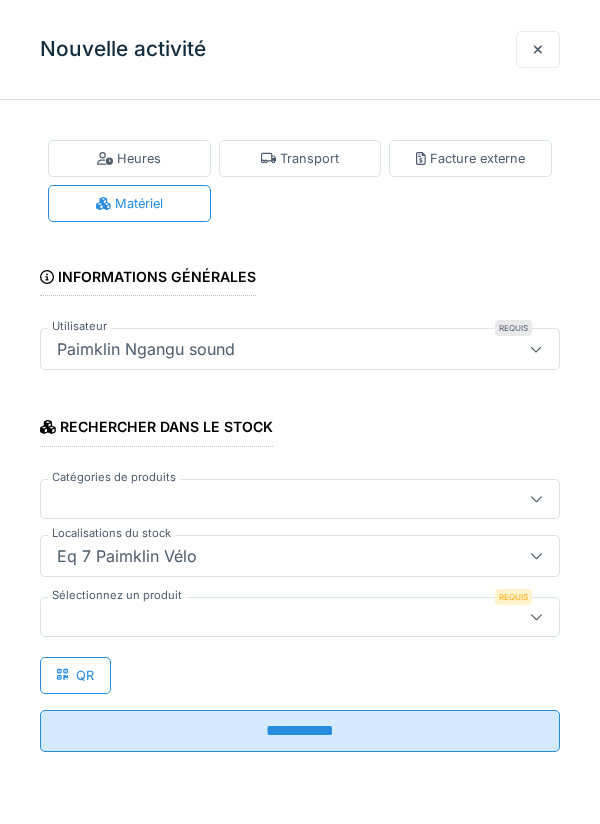 click at bounding box center (274, 617) 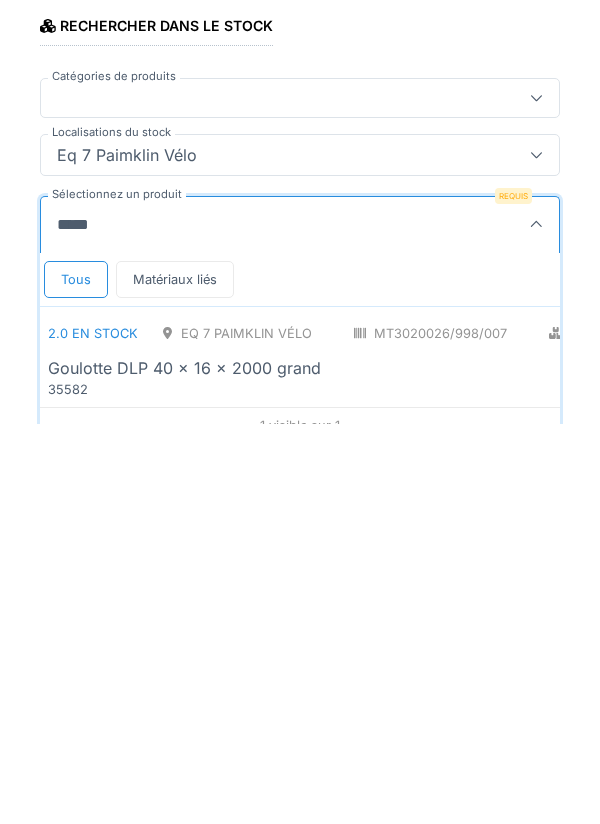 scroll, scrollTop: 20, scrollLeft: 0, axis: vertical 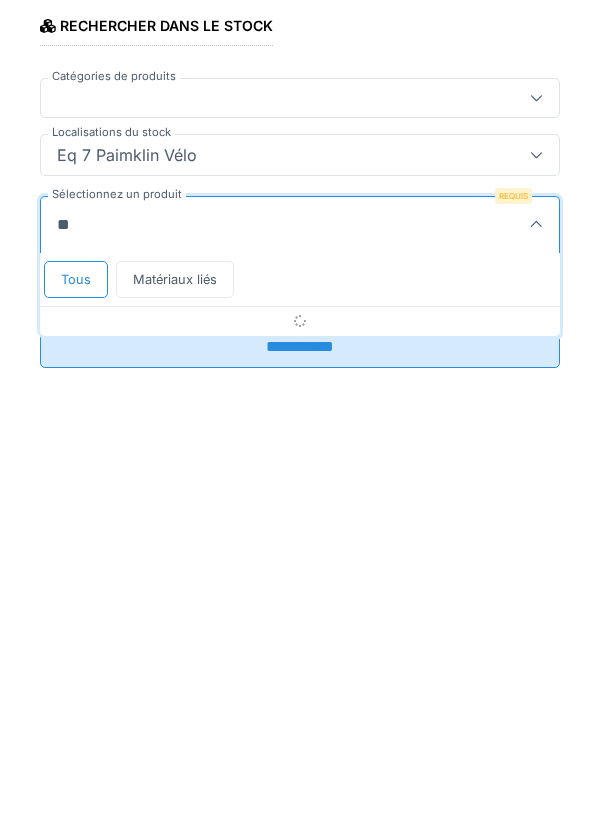 type on "*" 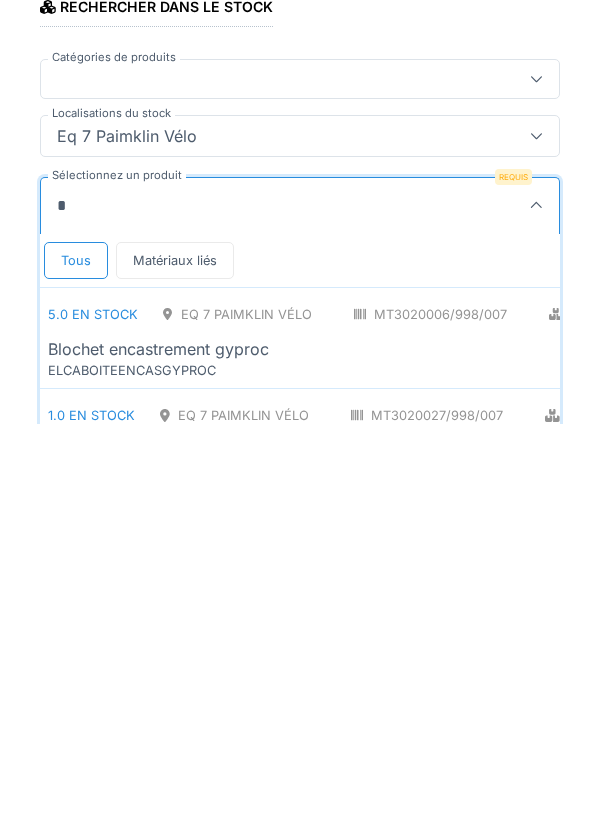 scroll, scrollTop: 1, scrollLeft: 0, axis: vertical 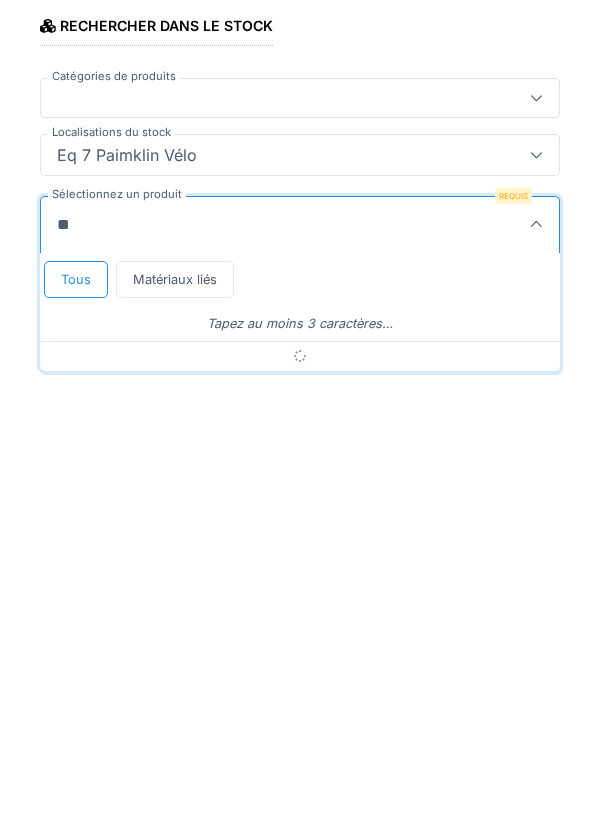 type on "*" 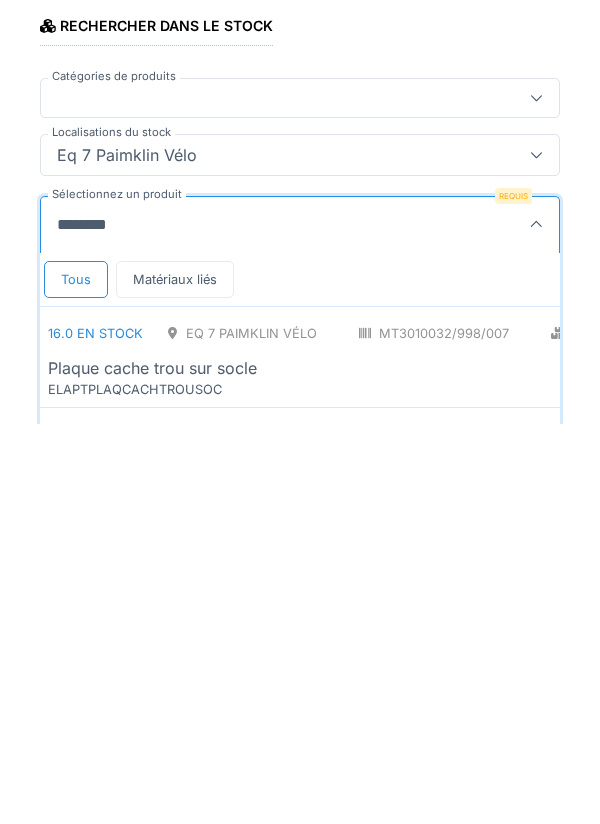 scroll, scrollTop: 20, scrollLeft: 0, axis: vertical 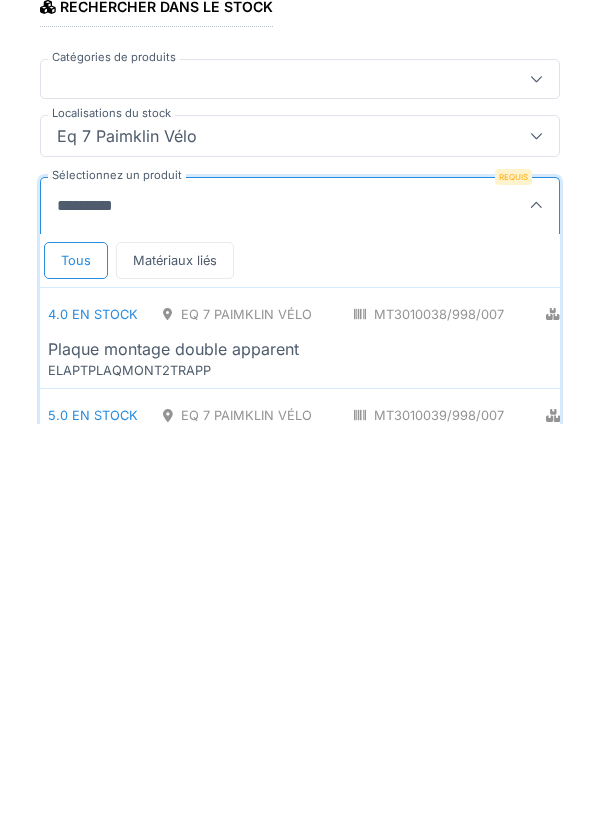 type on "**********" 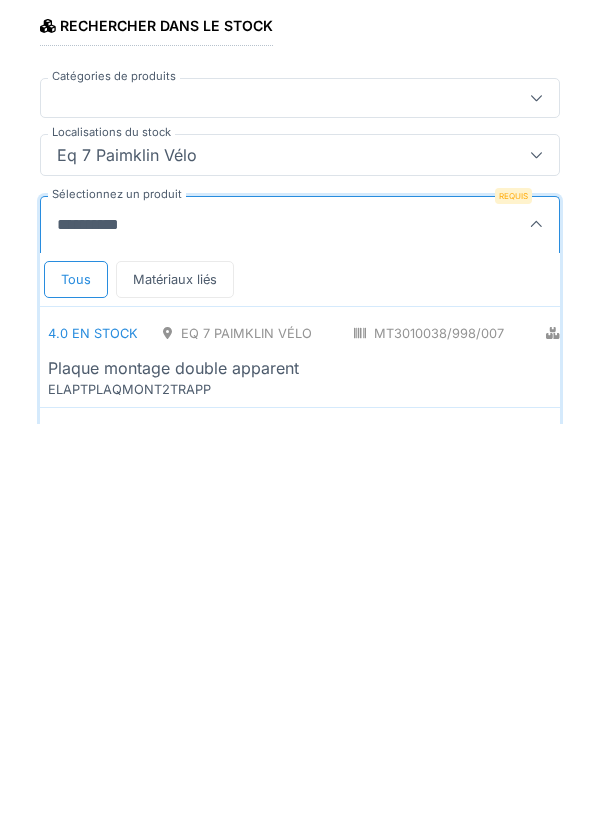 scroll, scrollTop: 20, scrollLeft: 0, axis: vertical 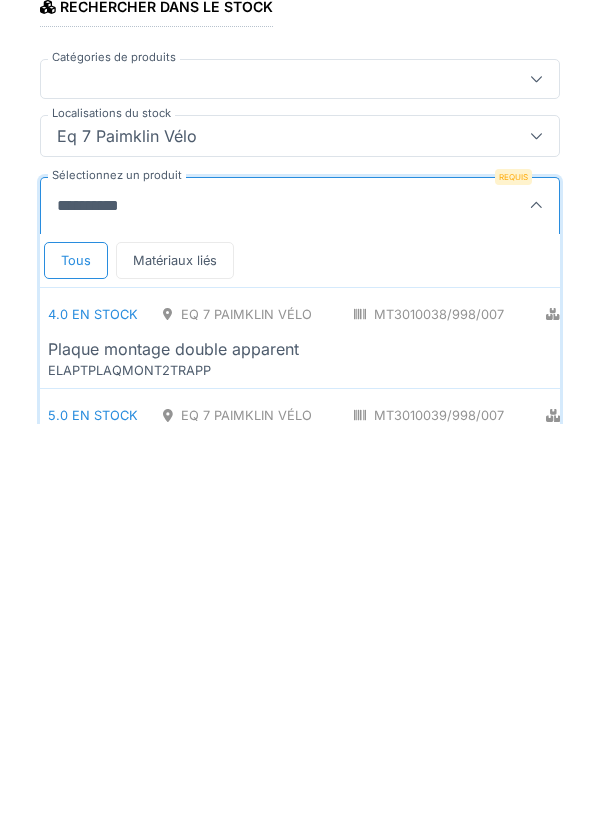 click on "Plaque montage double apparent" at bounding box center [173, 749] 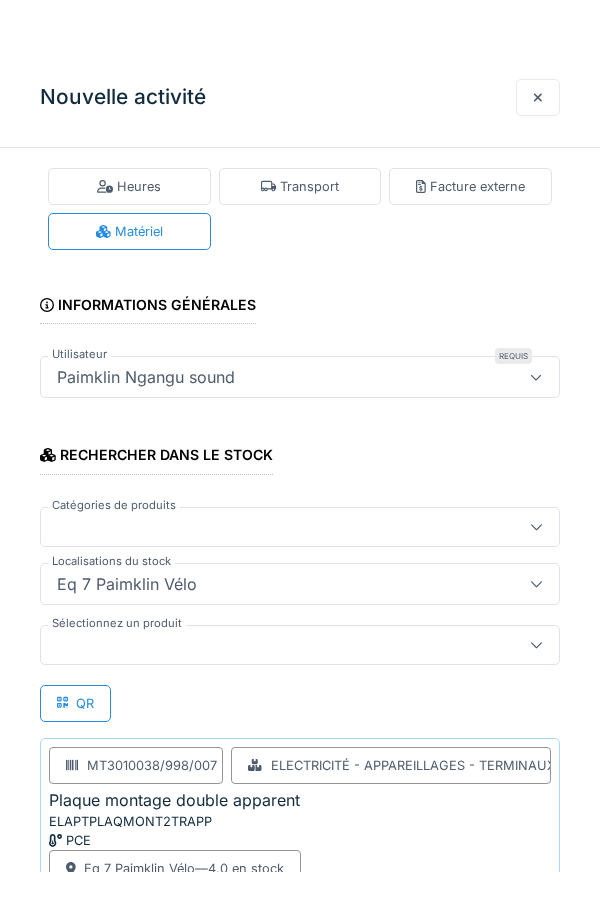 scroll, scrollTop: 129, scrollLeft: 0, axis: vertical 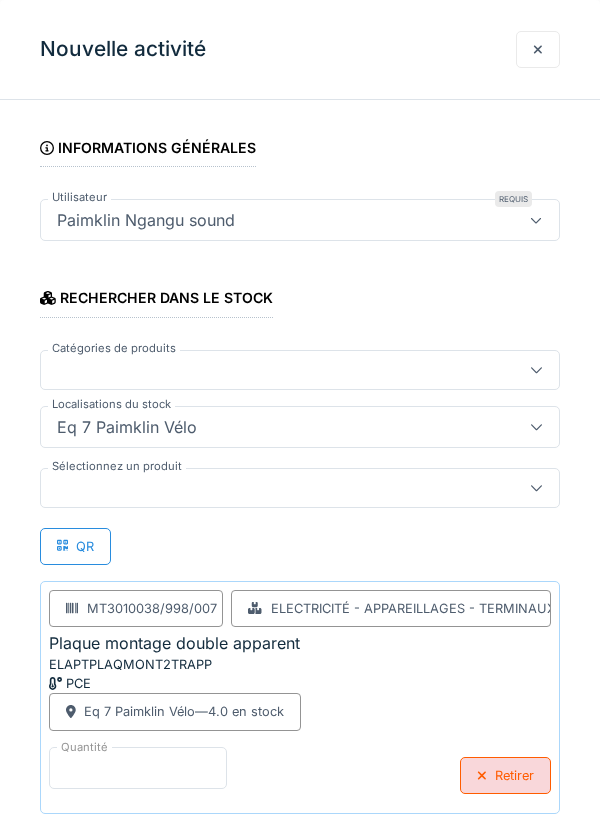 click on "*" at bounding box center [138, 768] 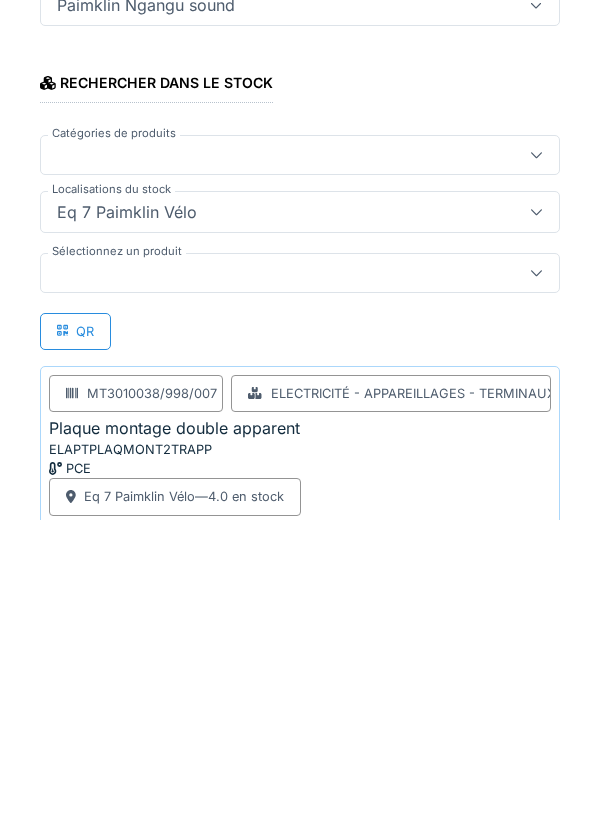 scroll, scrollTop: 144, scrollLeft: 0, axis: vertical 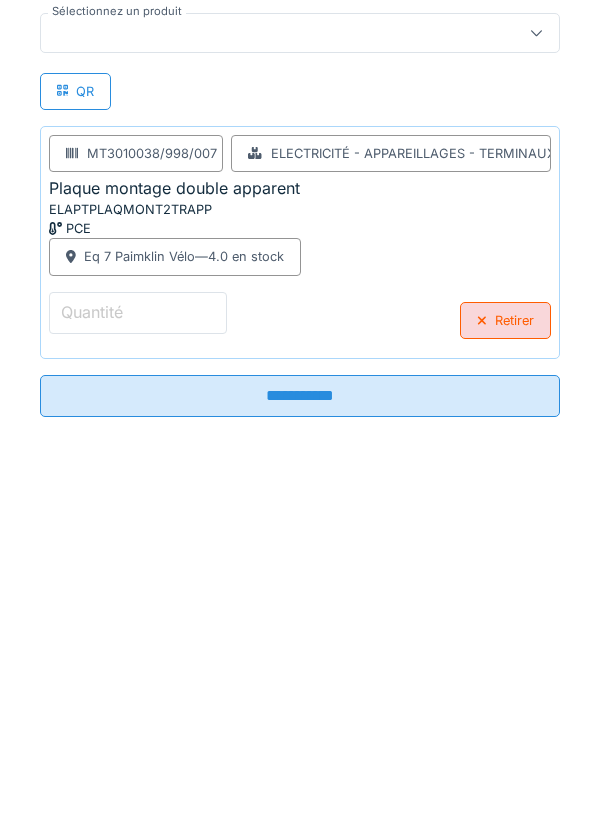 type 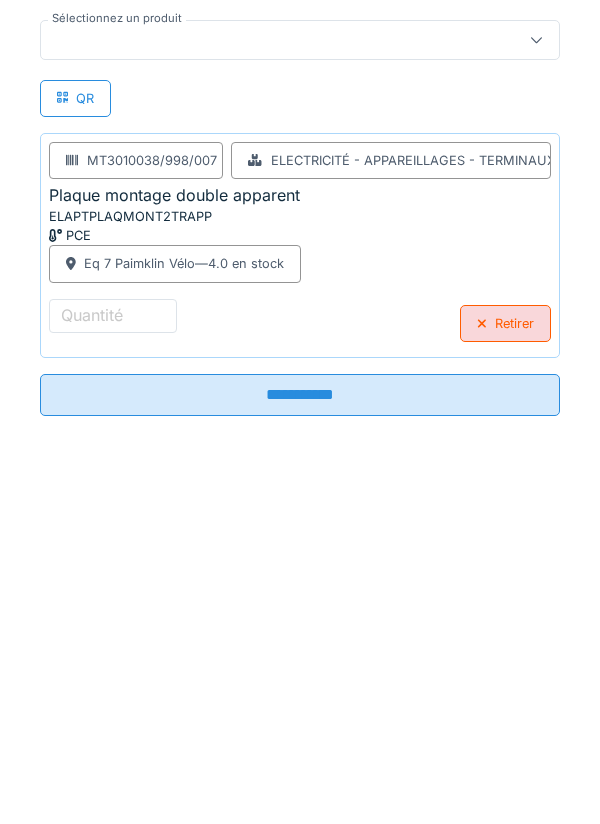 click on "**********" at bounding box center (300, 747) 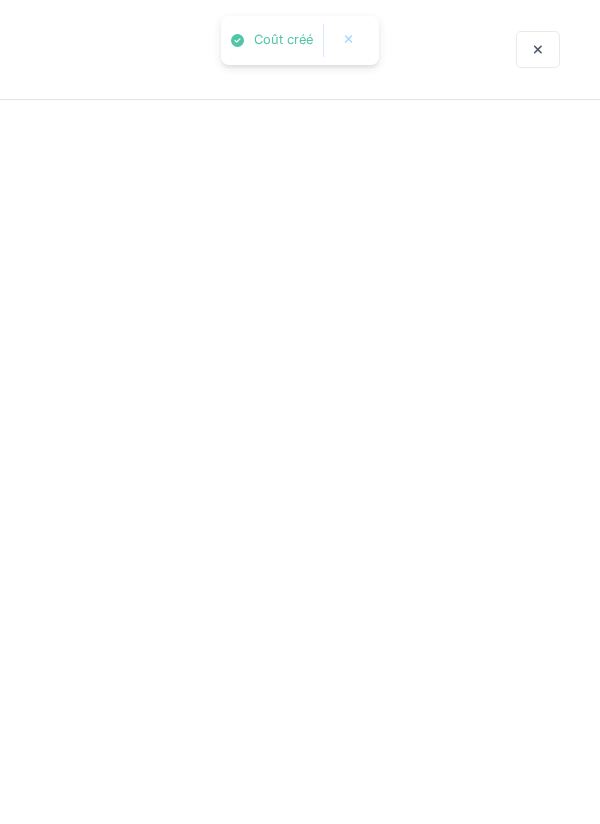 scroll, scrollTop: 0, scrollLeft: 0, axis: both 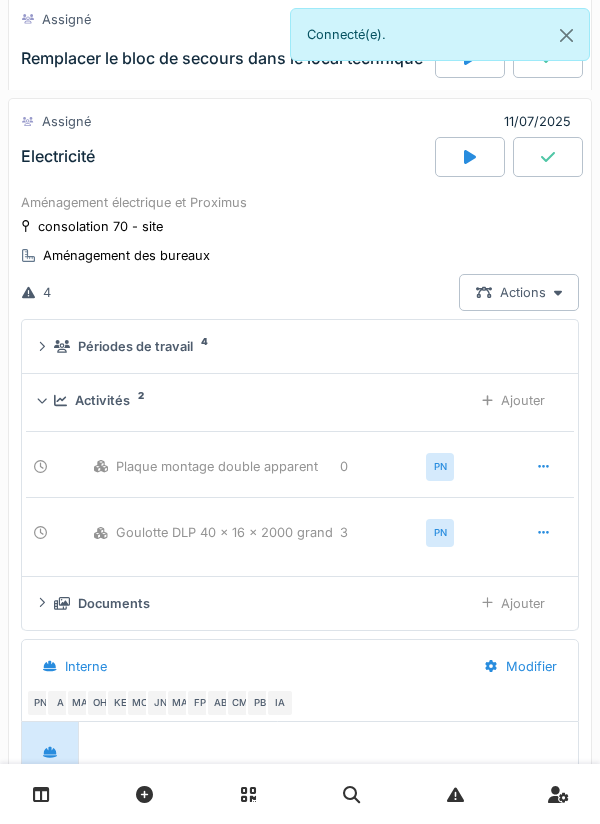 click on "Plaque montage double apparent" at bounding box center (213, 466) 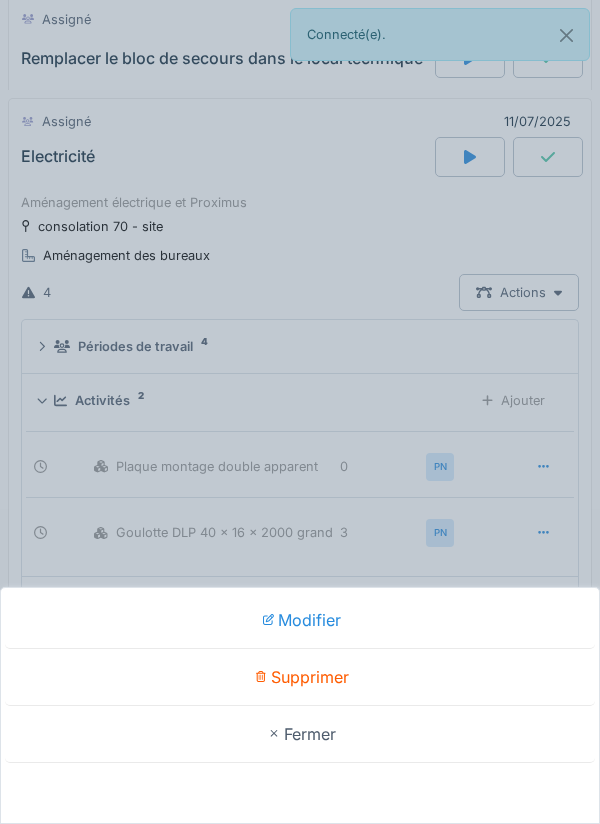 click on "Supprimer" at bounding box center (300, 677) 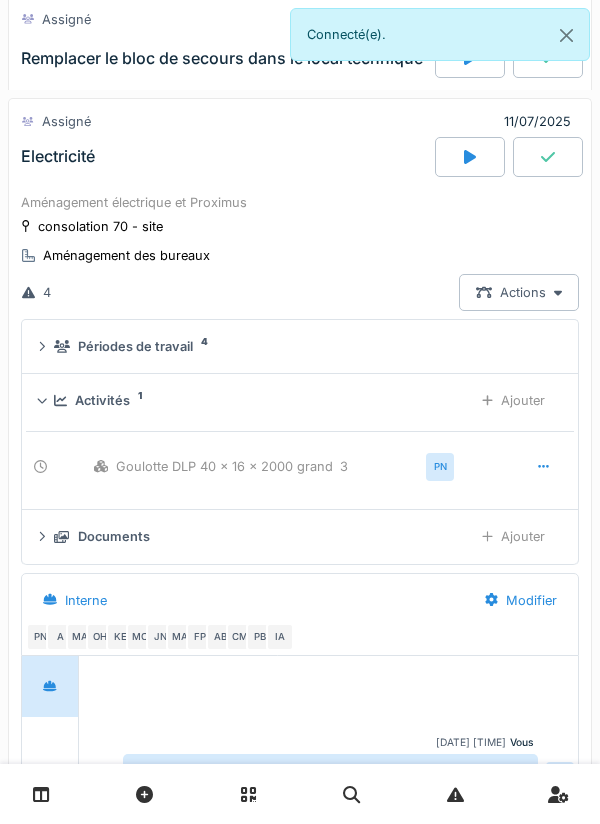 click on "Ajouter" at bounding box center [513, 400] 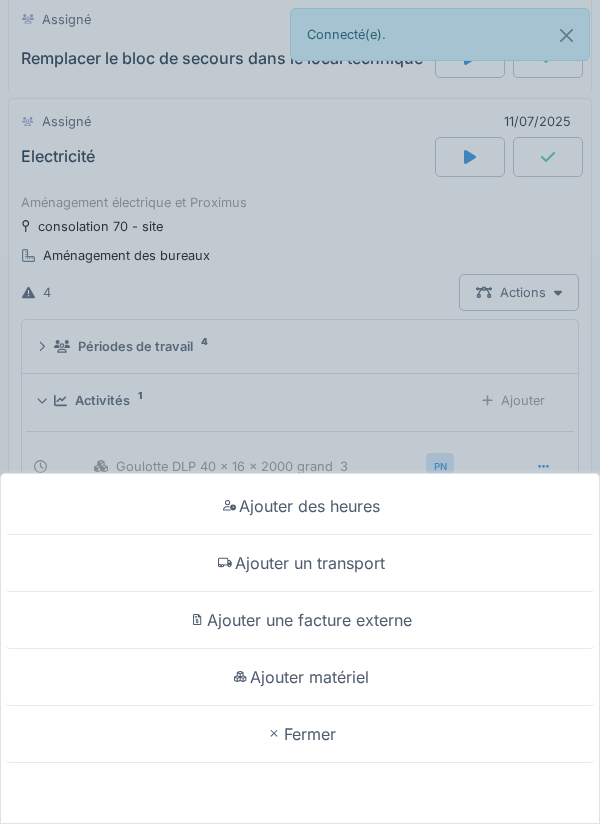 click on "Ajouter matériel" at bounding box center (300, 677) 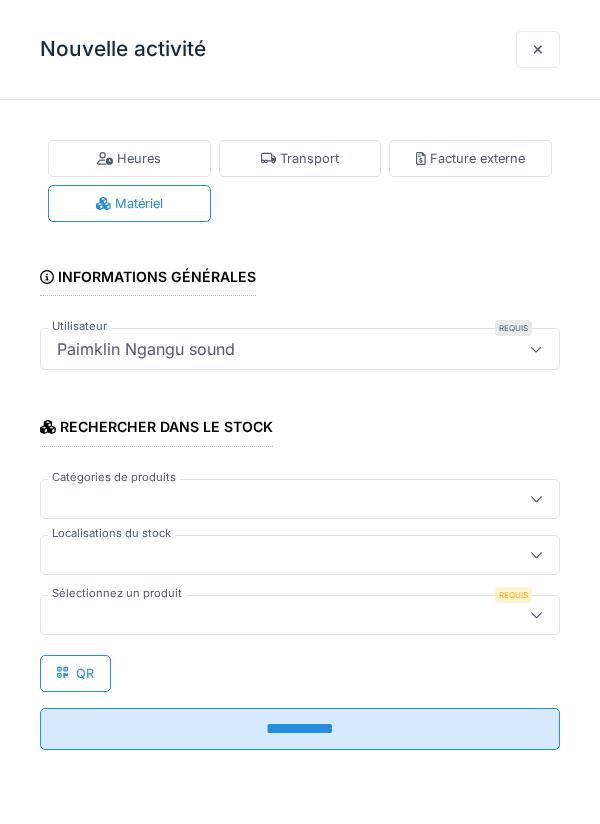 click at bounding box center [274, 555] 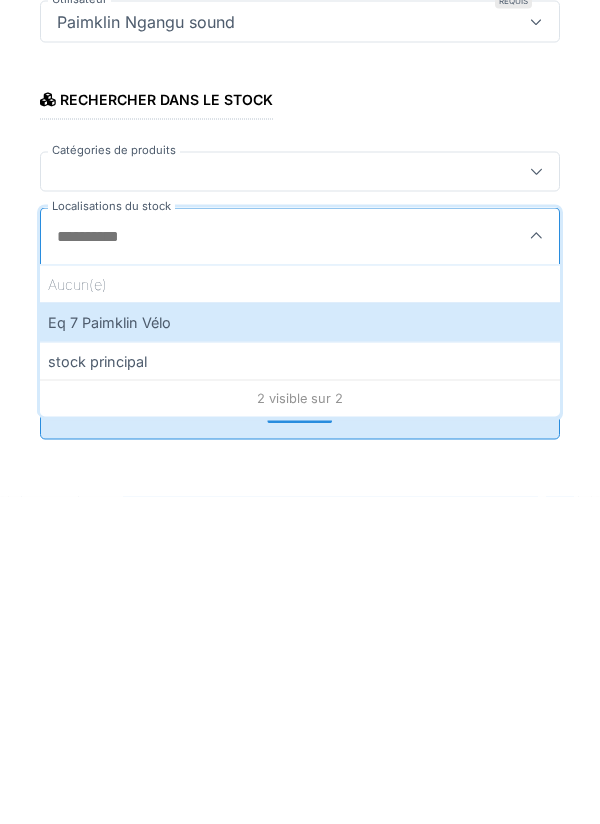 click on "Eq 7 Paimklin Vélo" at bounding box center (300, 649) 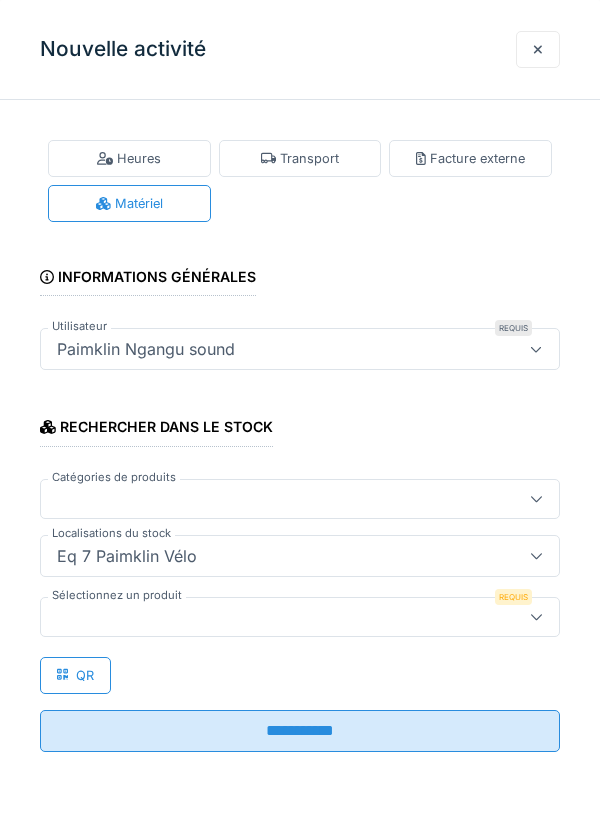click at bounding box center (274, 617) 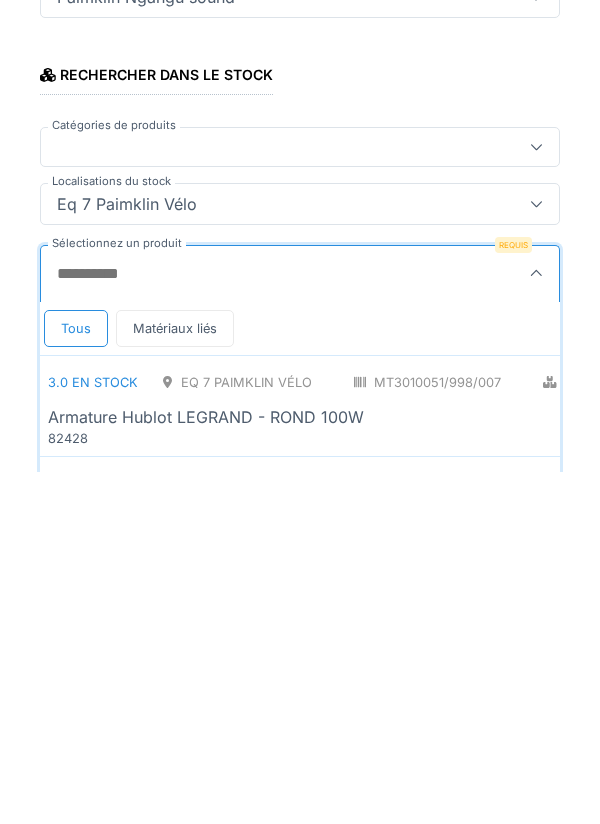 scroll, scrollTop: 1, scrollLeft: 0, axis: vertical 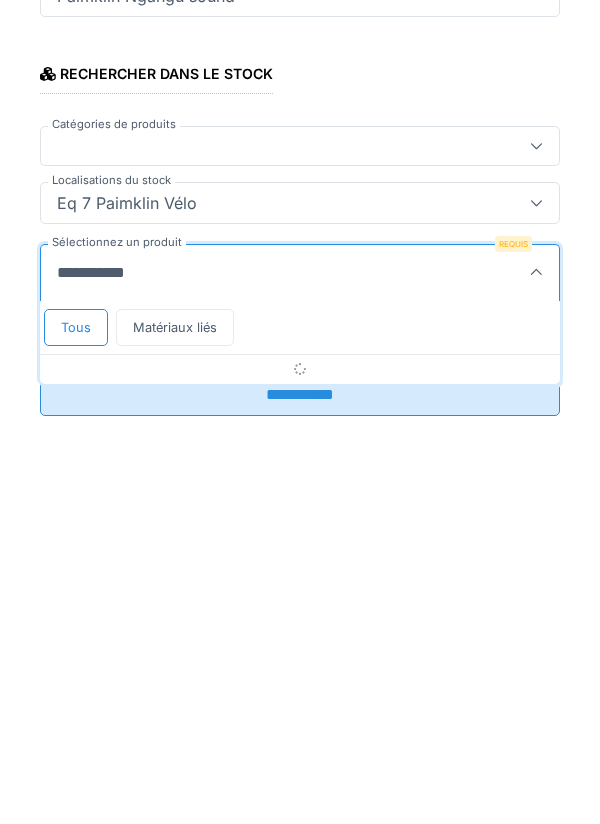 type on "**********" 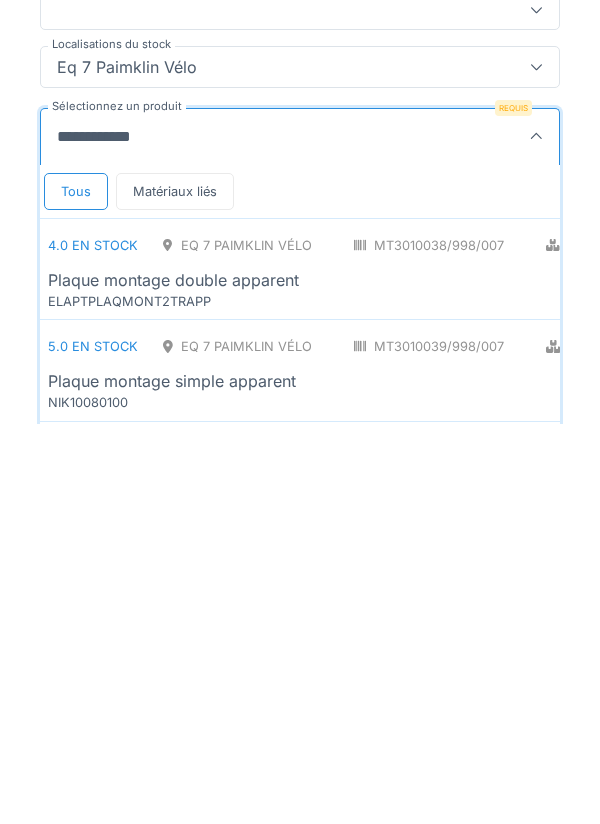 scroll, scrollTop: 95, scrollLeft: 0, axis: vertical 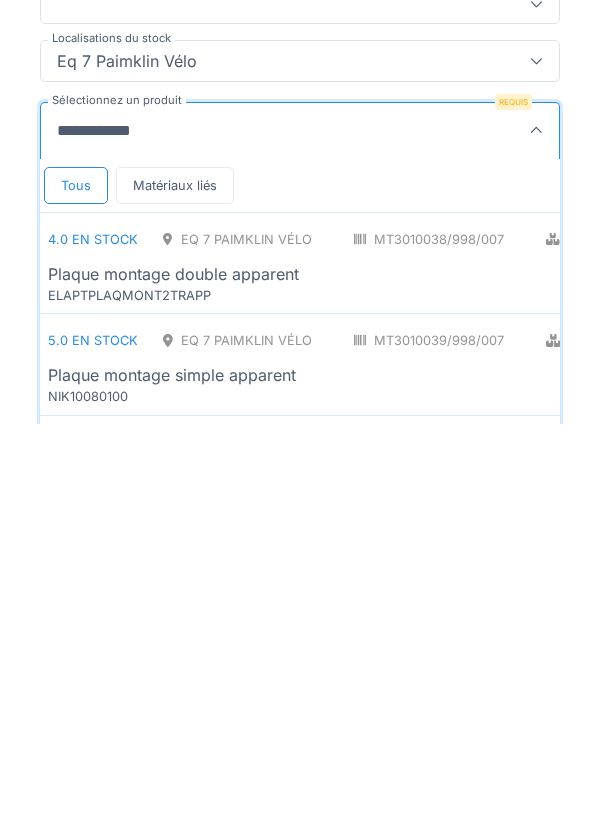 click on "Plaque montage double apparent" at bounding box center (173, 674) 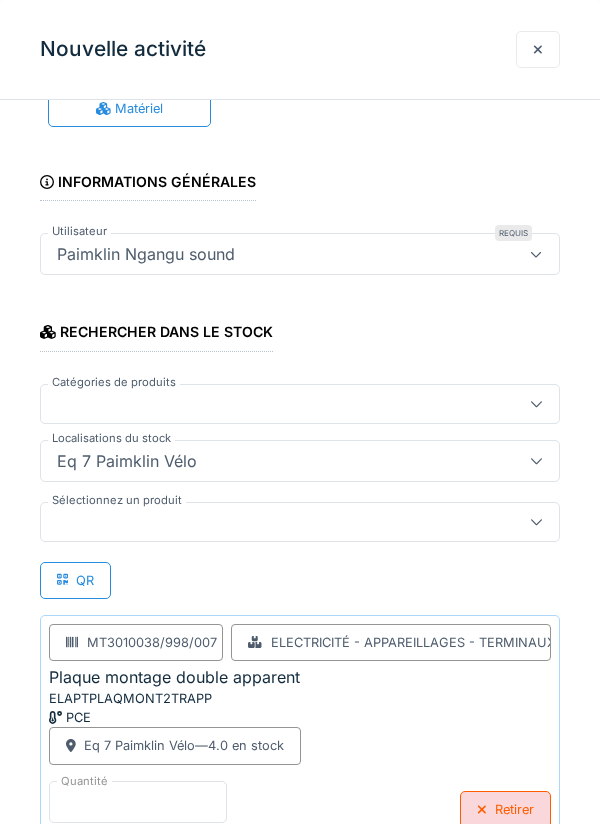 click on "*" at bounding box center [138, 802] 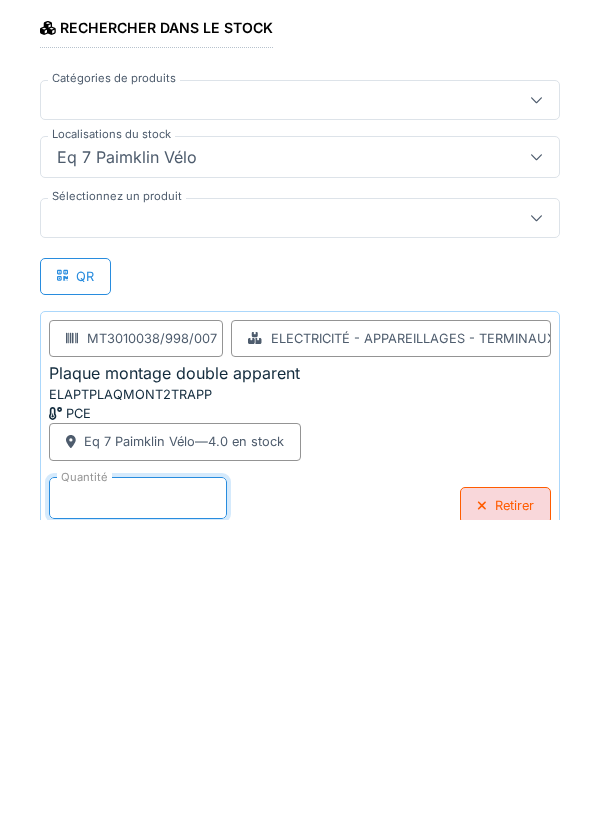 scroll, scrollTop: 232, scrollLeft: 0, axis: vertical 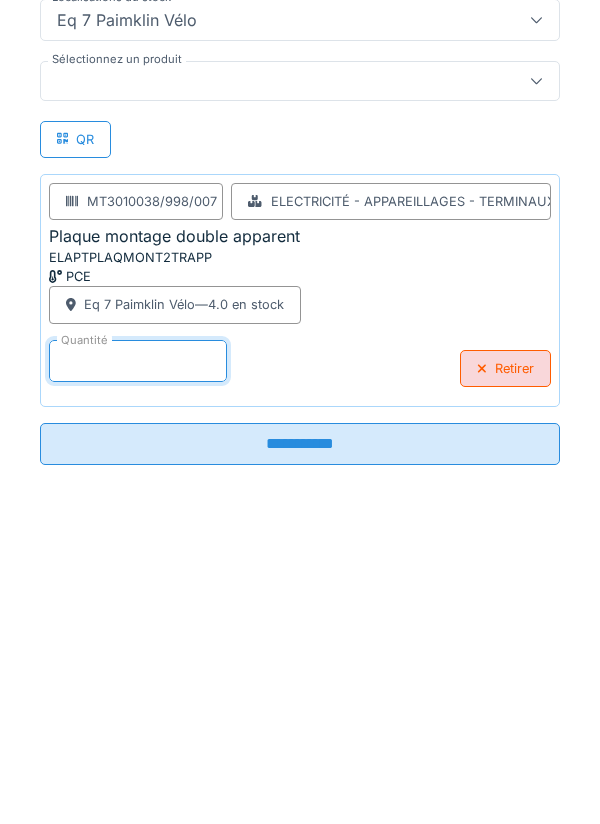 type on "*" 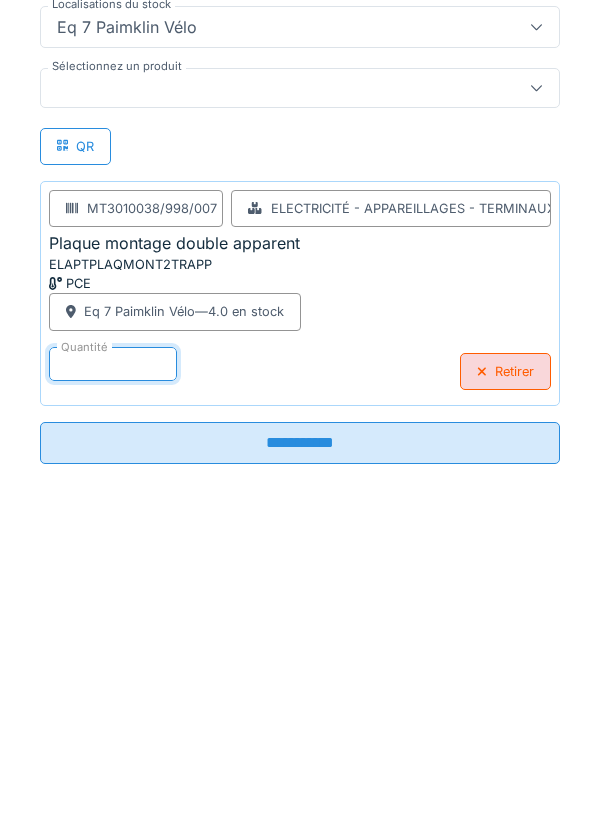 click on "**********" at bounding box center [300, 747] 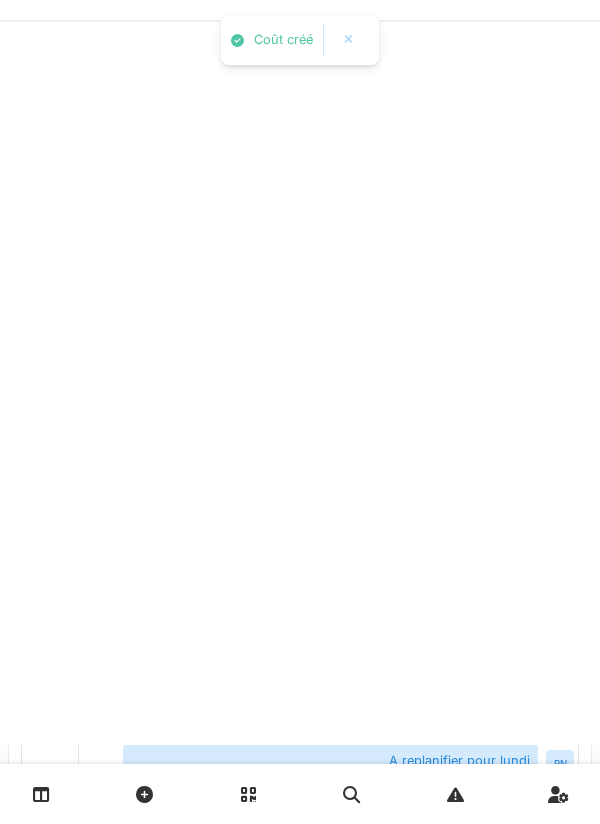 scroll, scrollTop: 0, scrollLeft: 0, axis: both 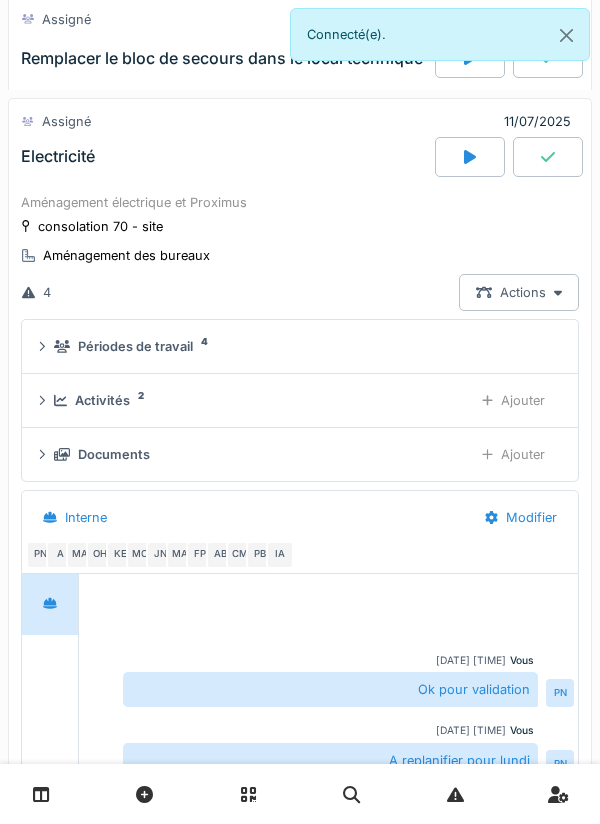 click on "Ajouter" at bounding box center (513, 400) 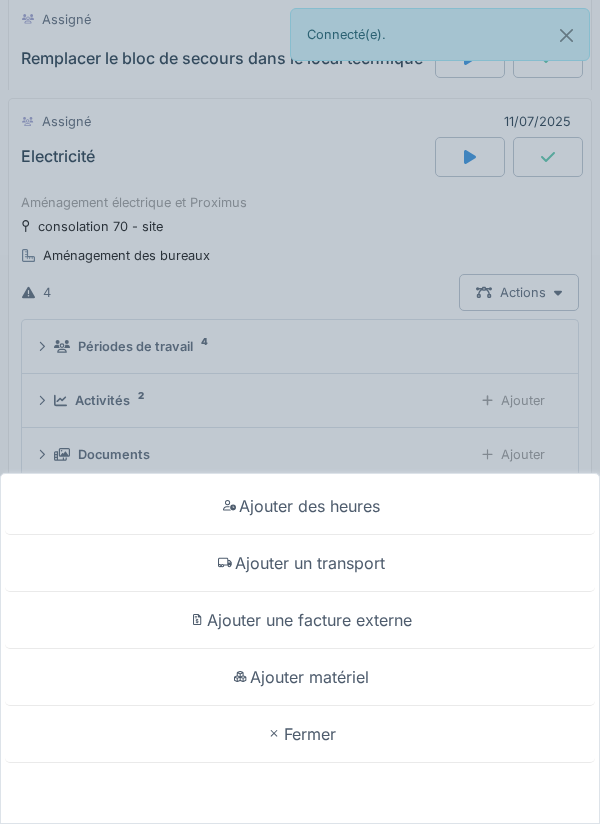 click on "Ajouter matériel" at bounding box center (300, 677) 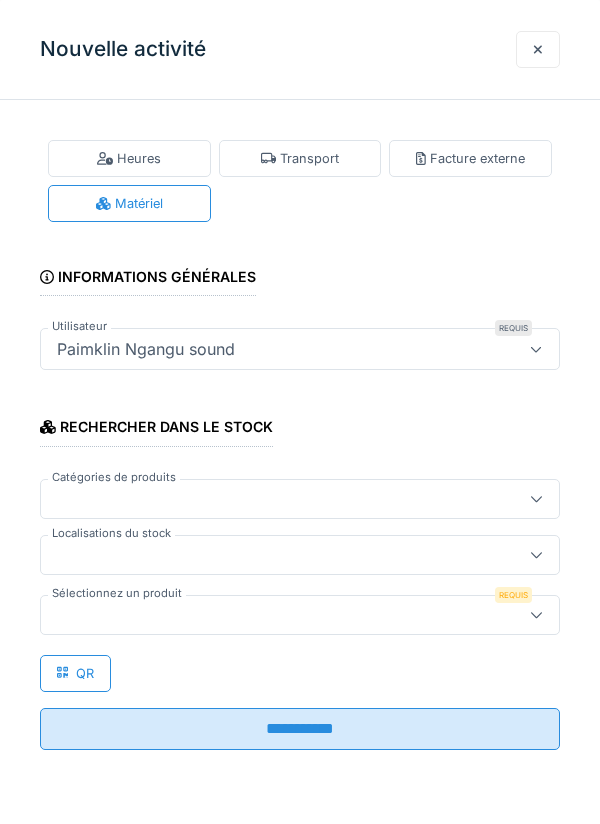 click at bounding box center [300, 555] 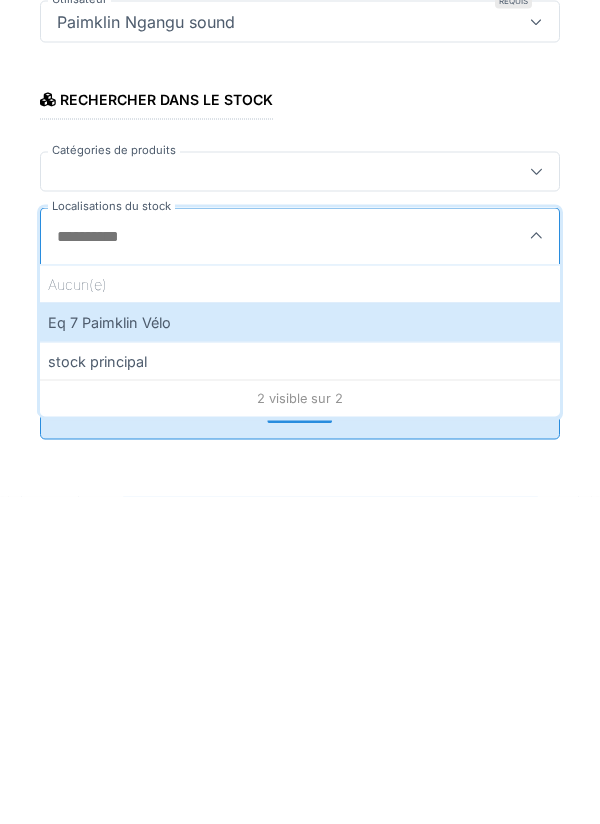 click on "Eq 7 Paimklin Vélo" at bounding box center [300, 649] 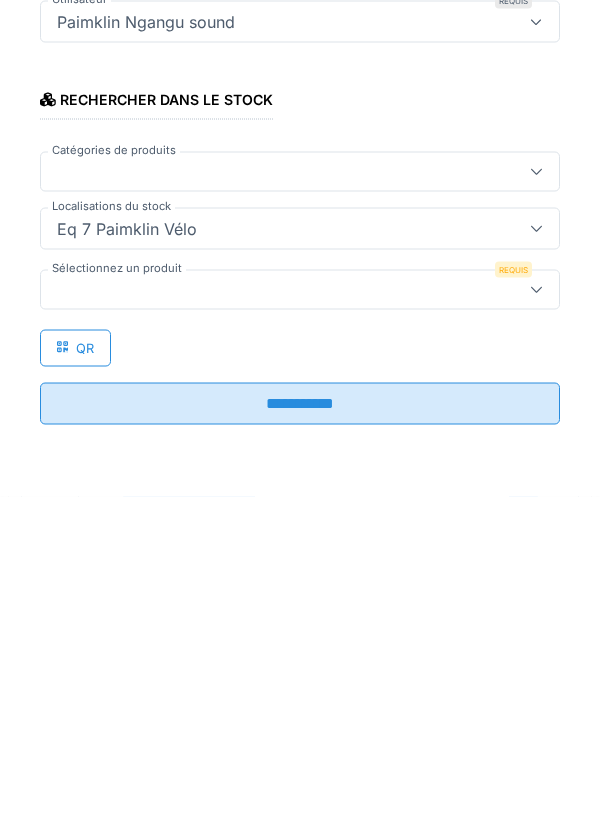 type on "****" 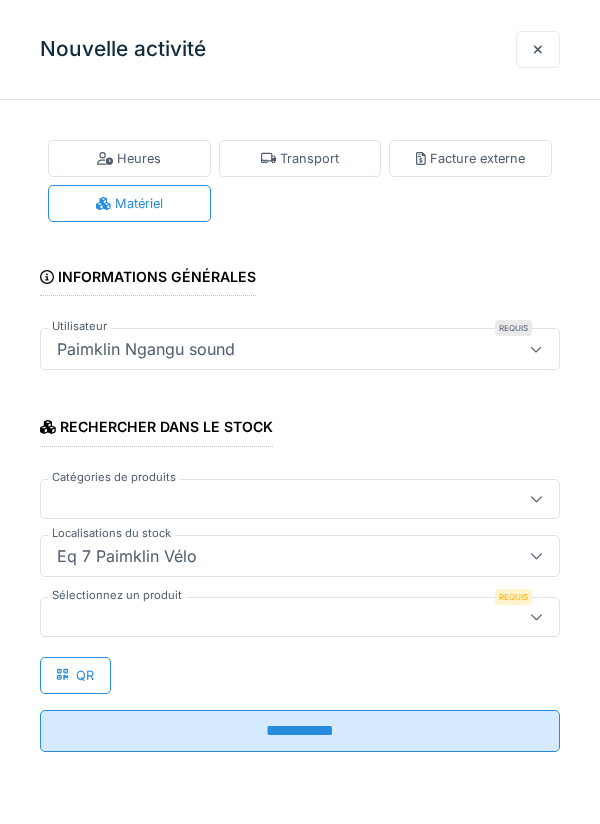 click at bounding box center [274, 617] 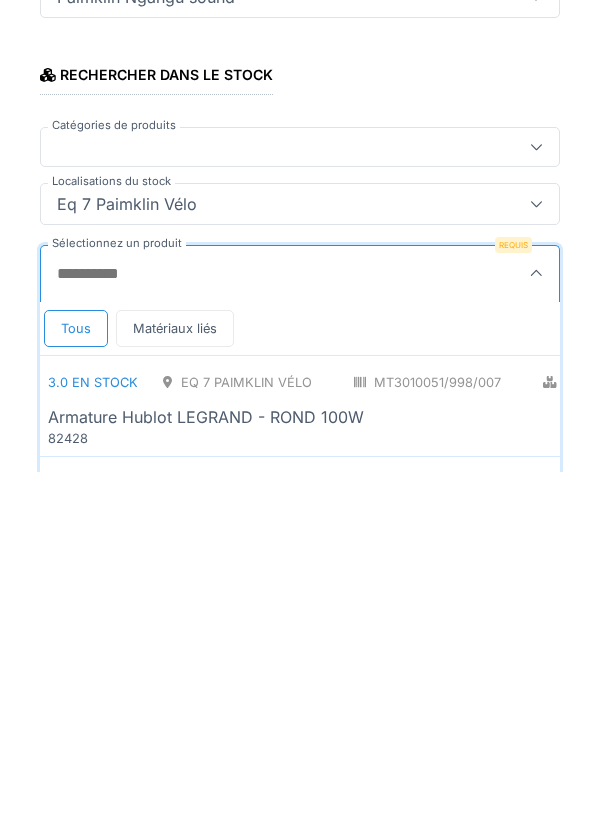 scroll, scrollTop: 1, scrollLeft: 0, axis: vertical 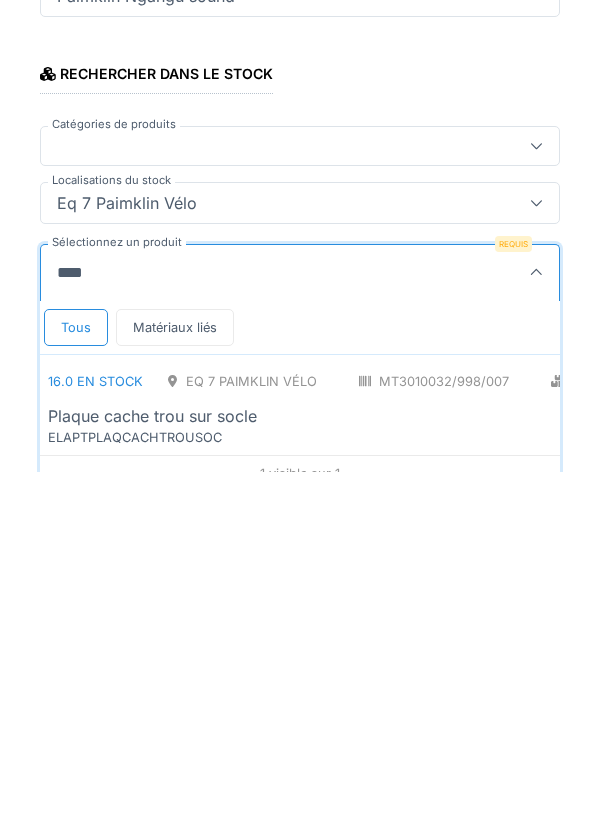 type on "*****" 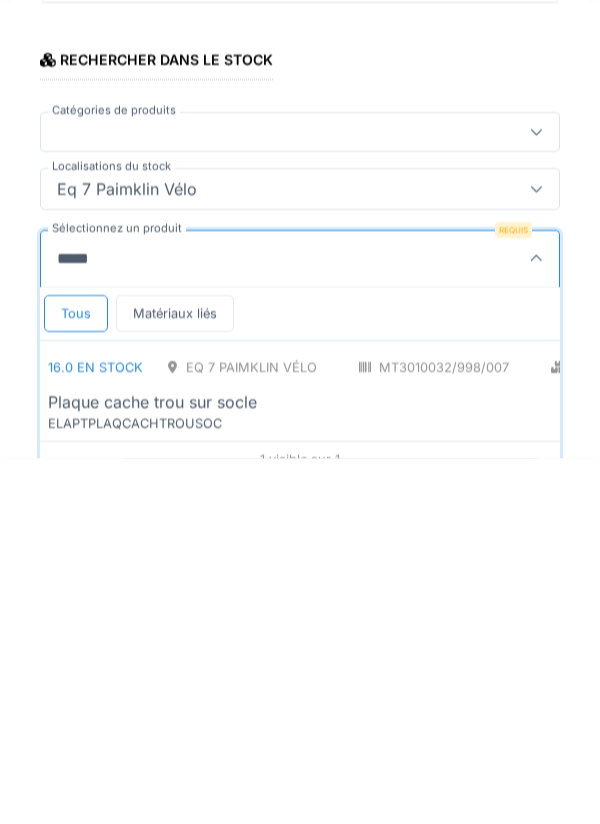 scroll, scrollTop: 20, scrollLeft: 0, axis: vertical 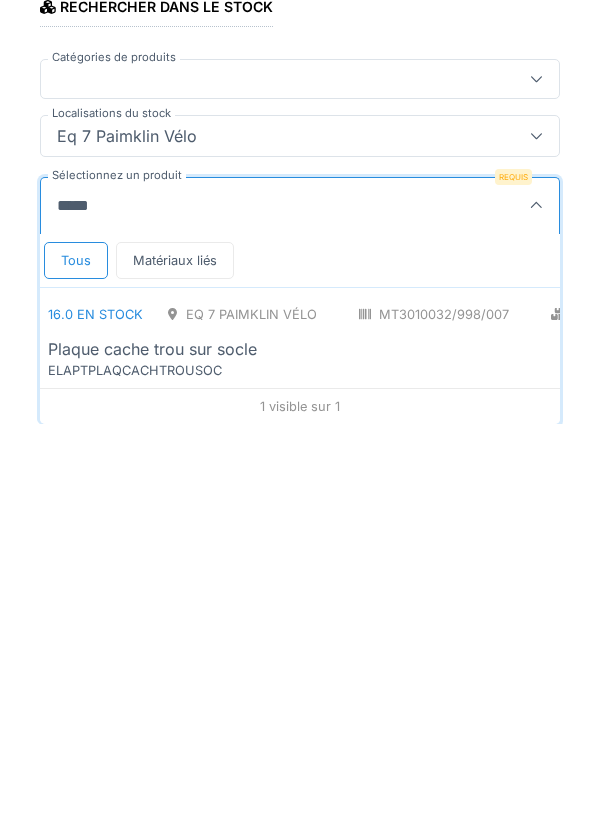 click on "Plaque cache trou sur socle" at bounding box center [152, 749] 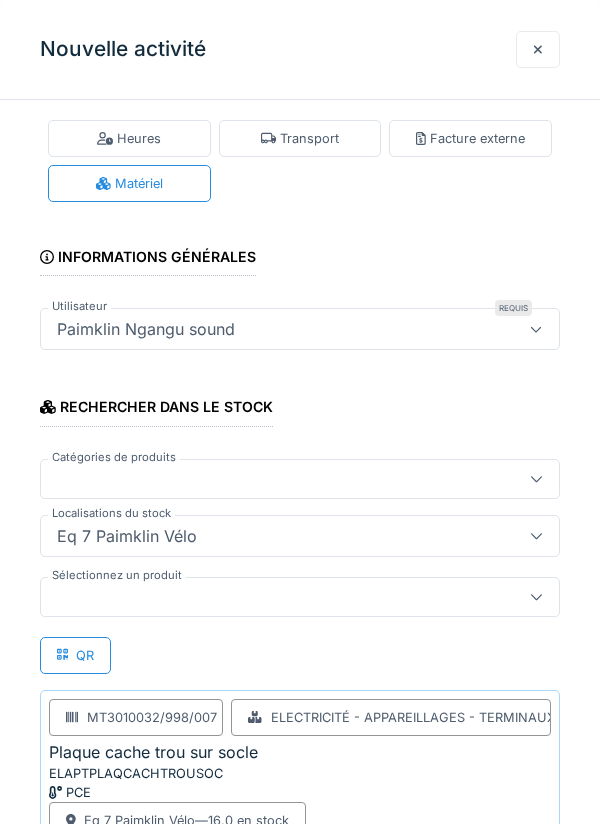 scroll, scrollTop: 129, scrollLeft: 0, axis: vertical 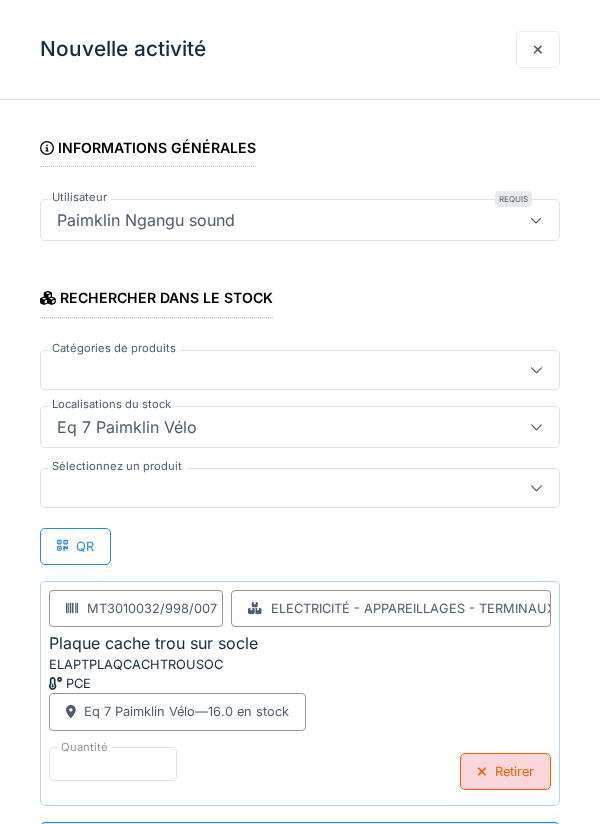 click on "**********" at bounding box center (300, 843) 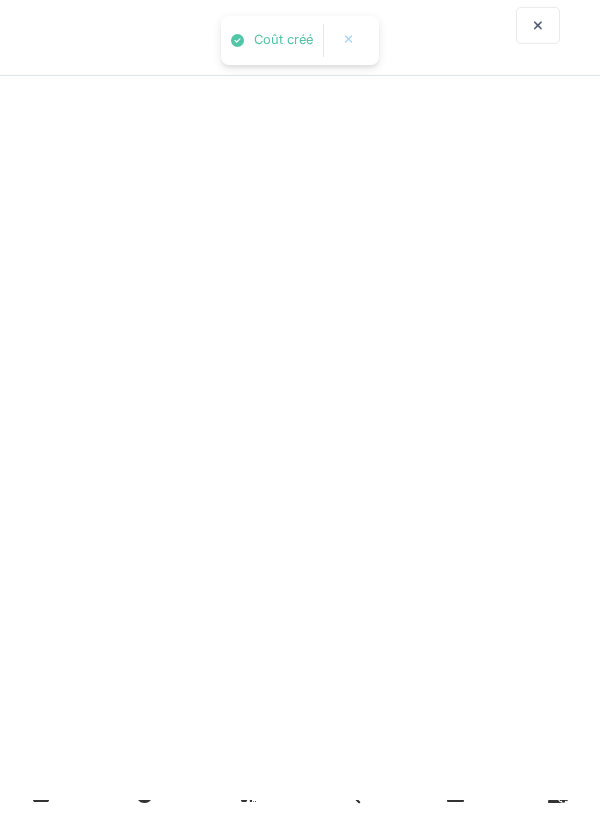 scroll, scrollTop: 0, scrollLeft: 0, axis: both 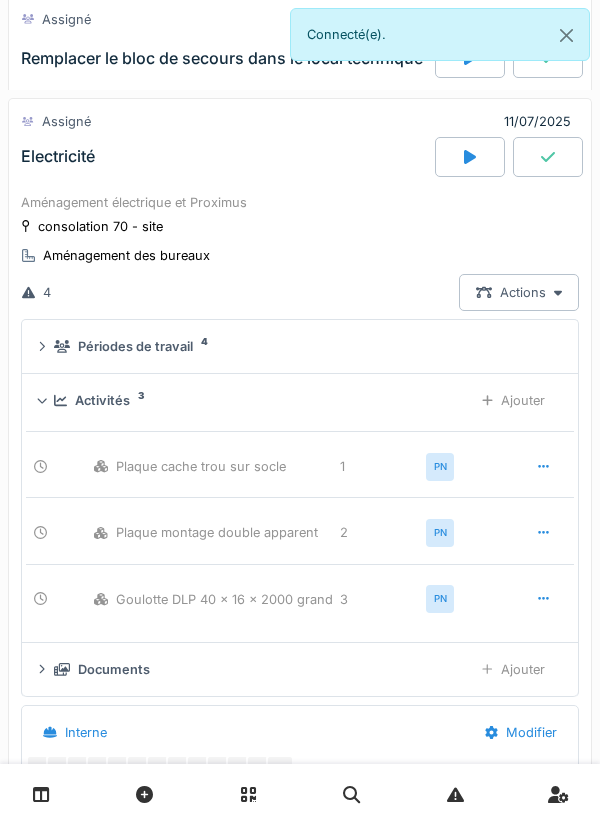 click on "Ajouter" at bounding box center [513, 400] 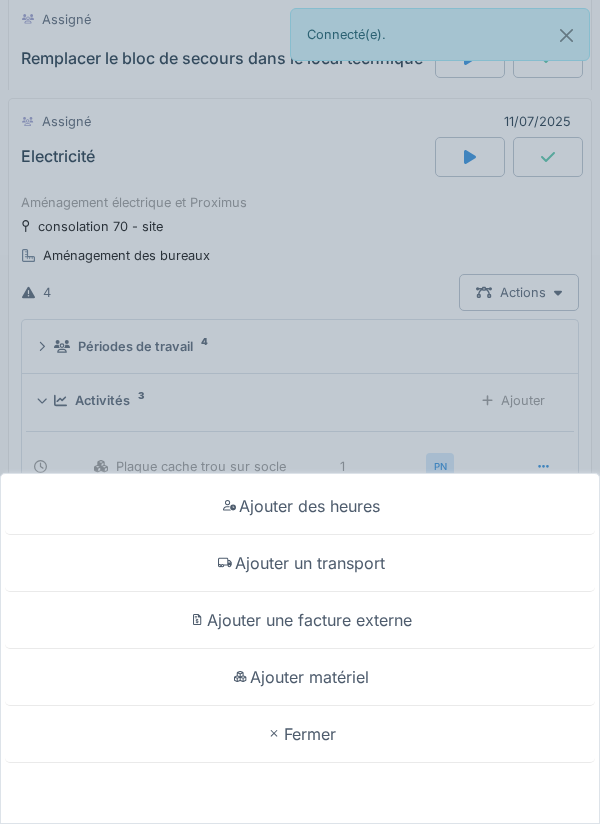 click on "Ajouter matériel" at bounding box center (300, 677) 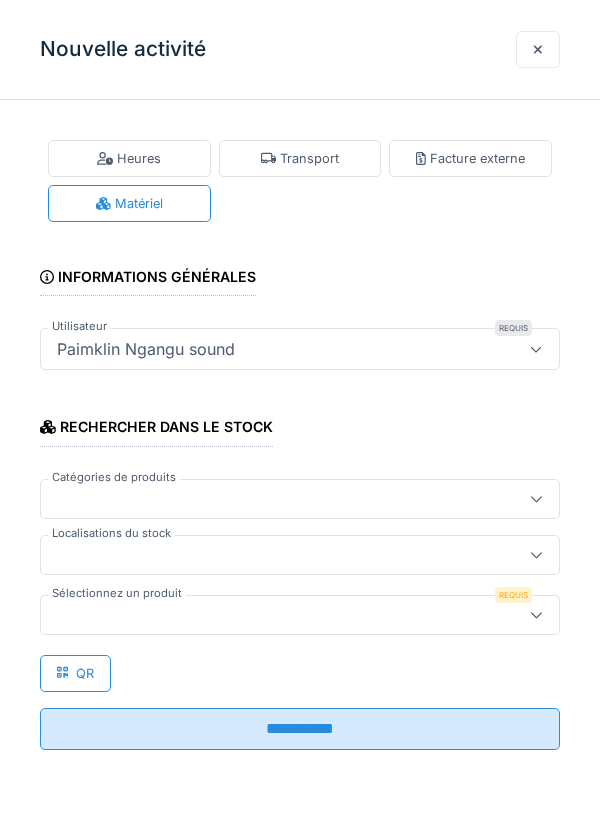 click at bounding box center (274, 555) 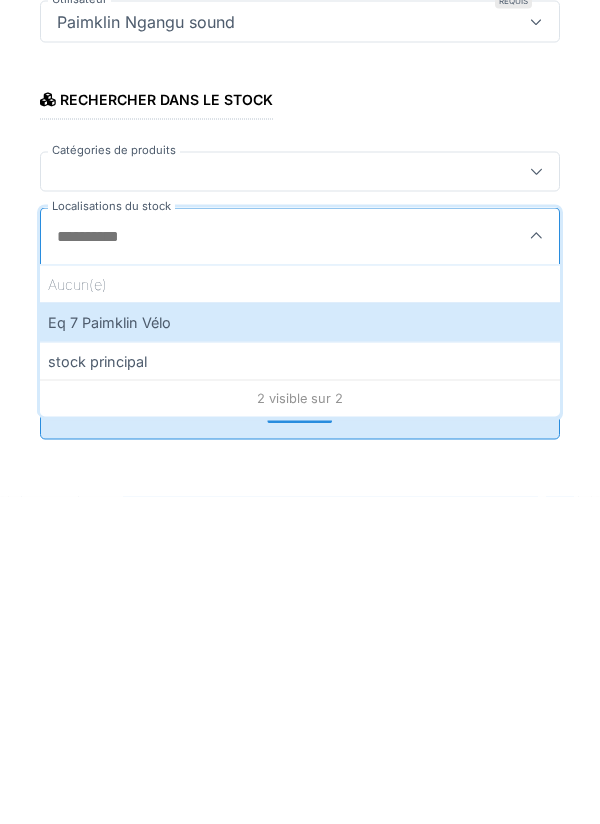 click on "Eq 7 Paimklin Vélo" at bounding box center (300, 649) 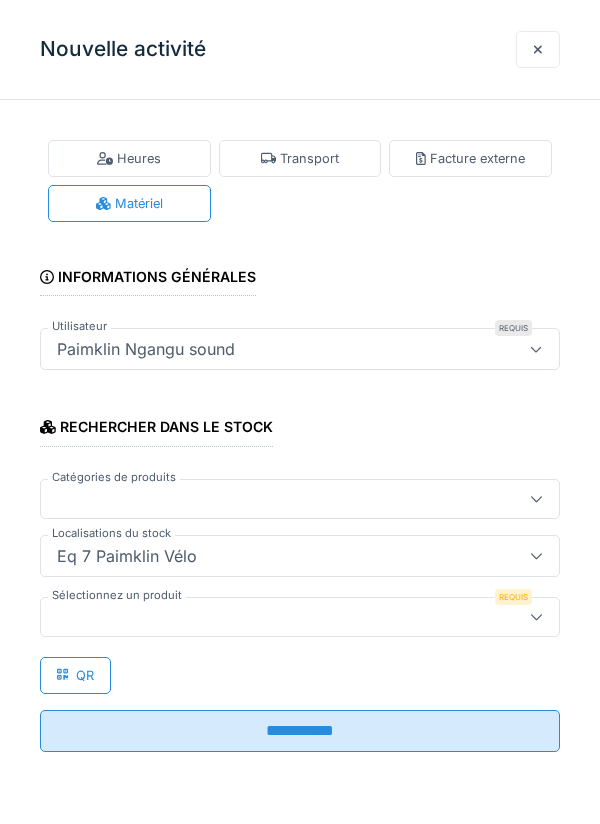 click at bounding box center [274, 617] 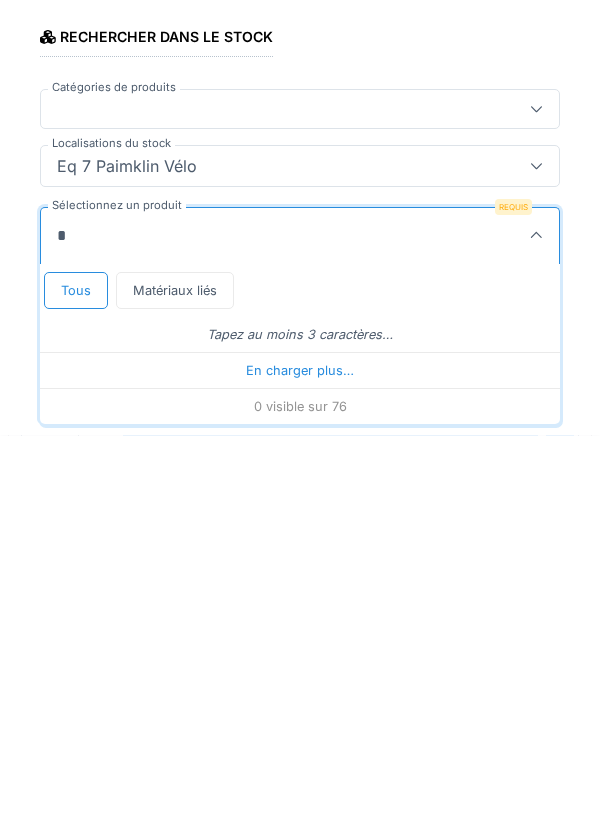 scroll, scrollTop: 1, scrollLeft: 0, axis: vertical 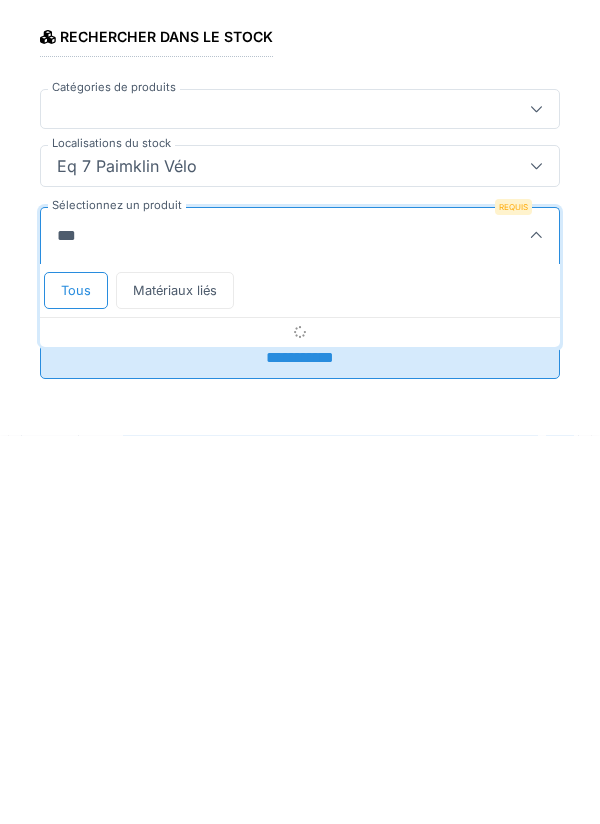 type on "****" 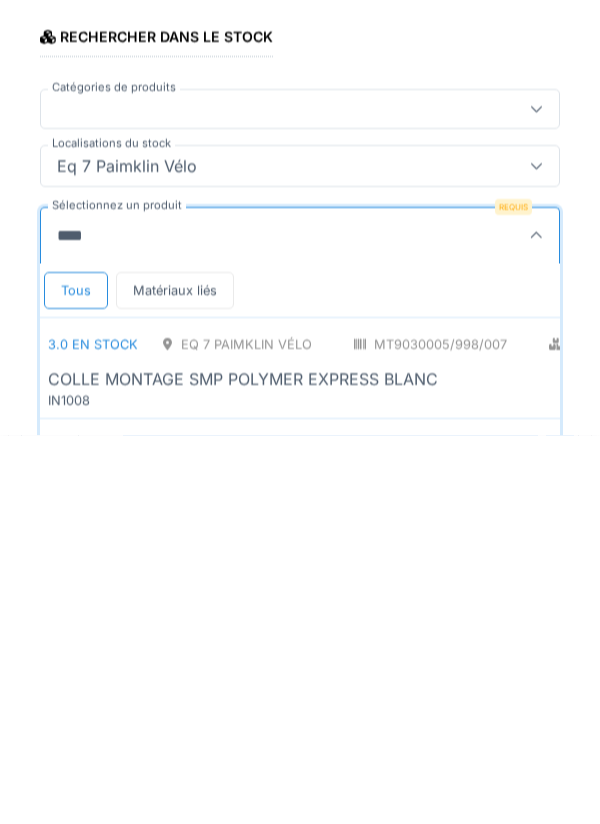 click on "COLLE MONTAGE SMP POLYMER EXPRESS BLANC" at bounding box center [243, 768] 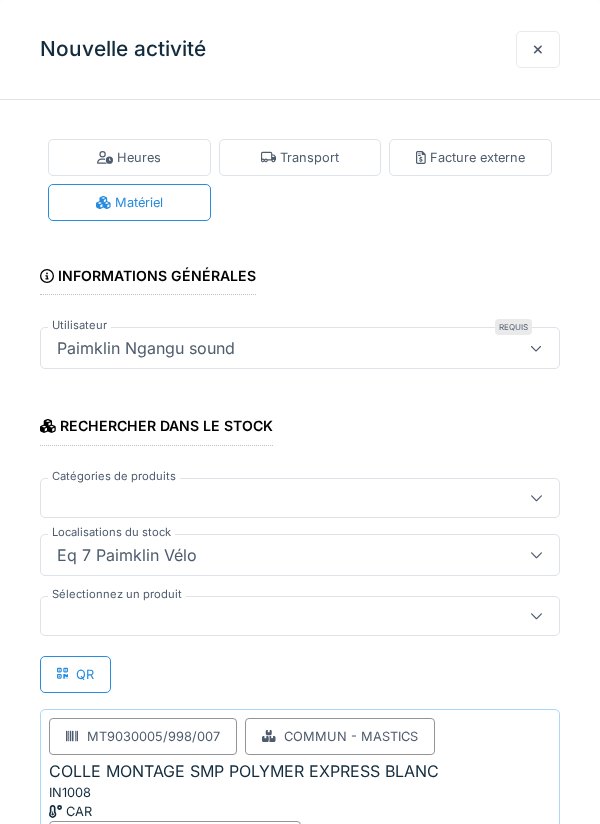scroll, scrollTop: 129, scrollLeft: 0, axis: vertical 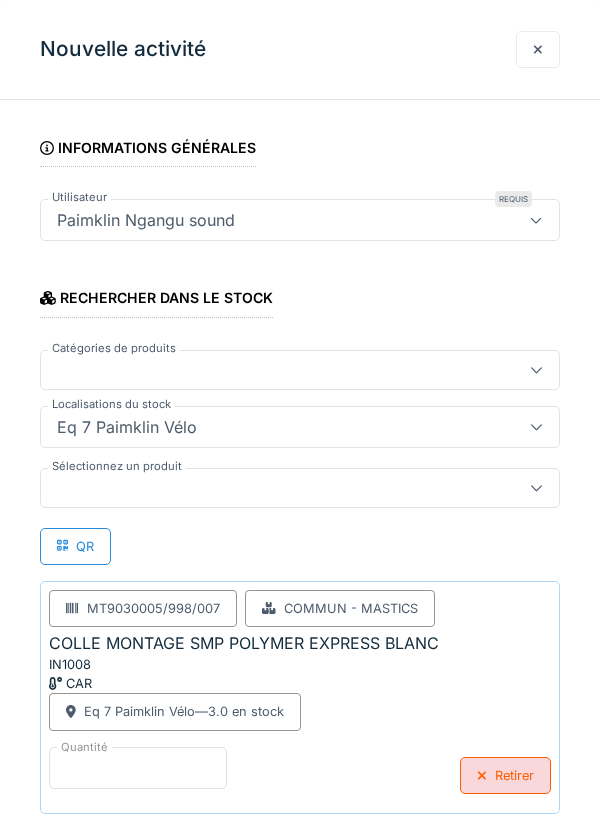 click on "*" at bounding box center [138, 768] 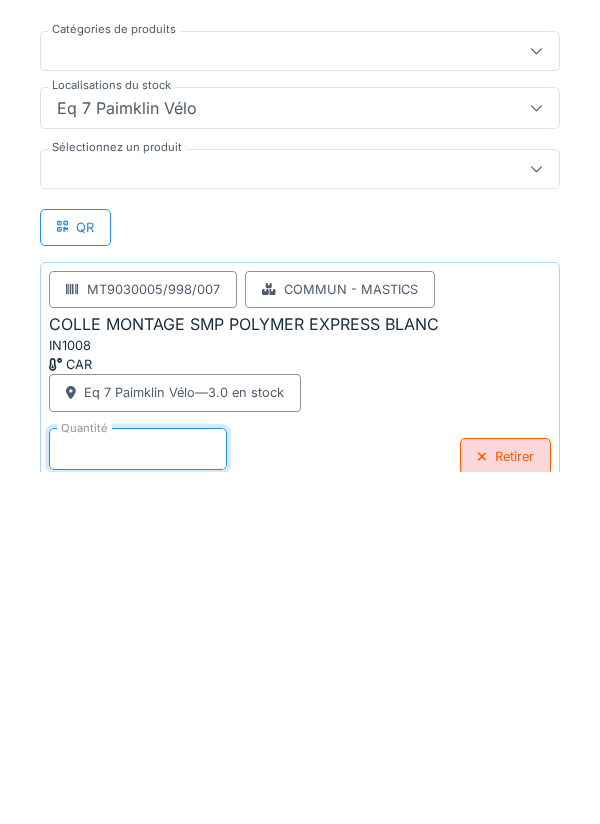 scroll, scrollTop: 232, scrollLeft: 0, axis: vertical 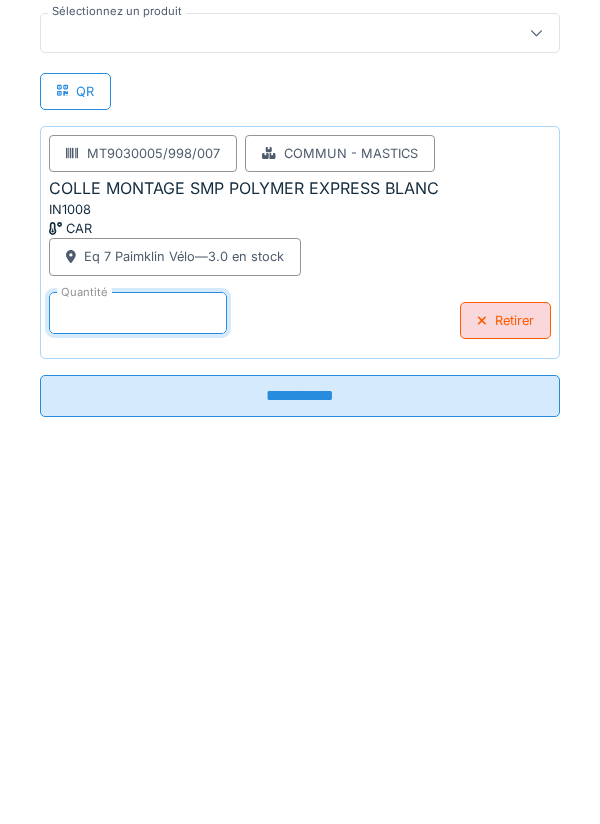 type on "*" 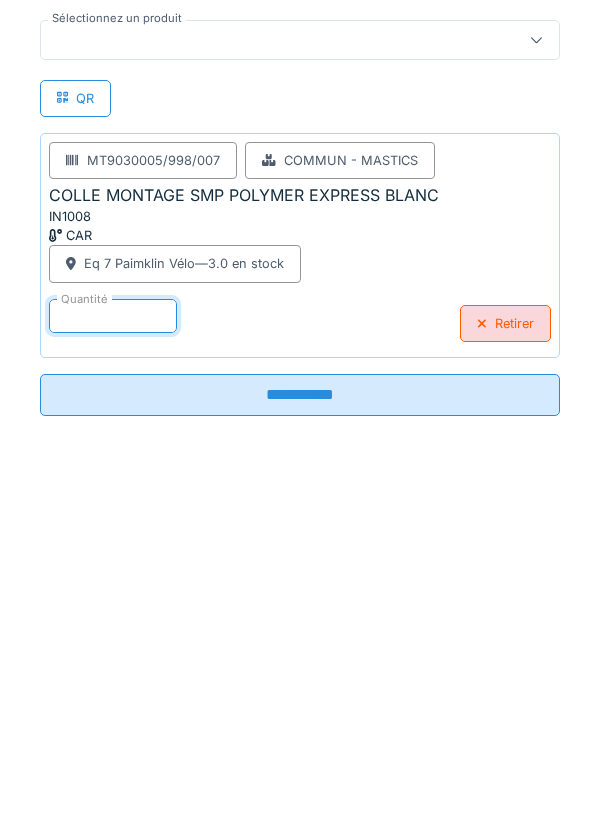 click on "**********" at bounding box center [300, 747] 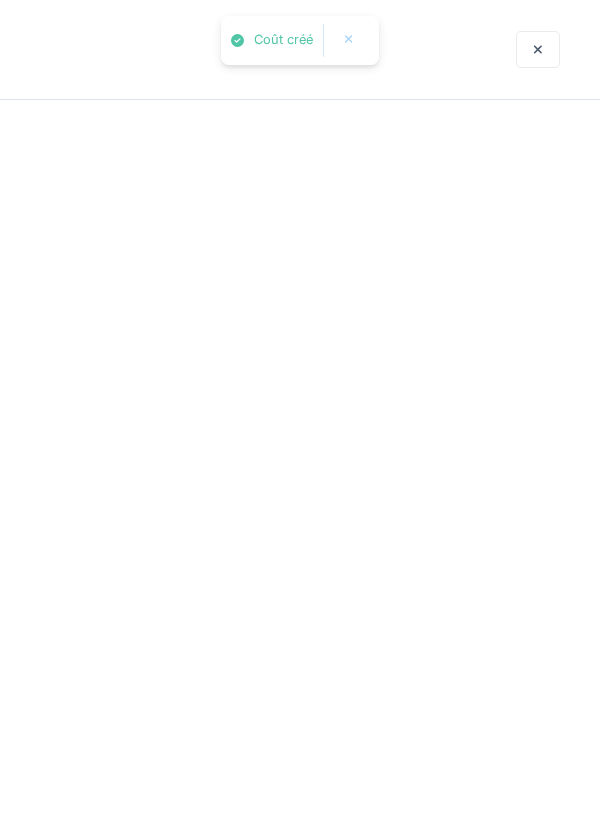 scroll, scrollTop: 0, scrollLeft: 0, axis: both 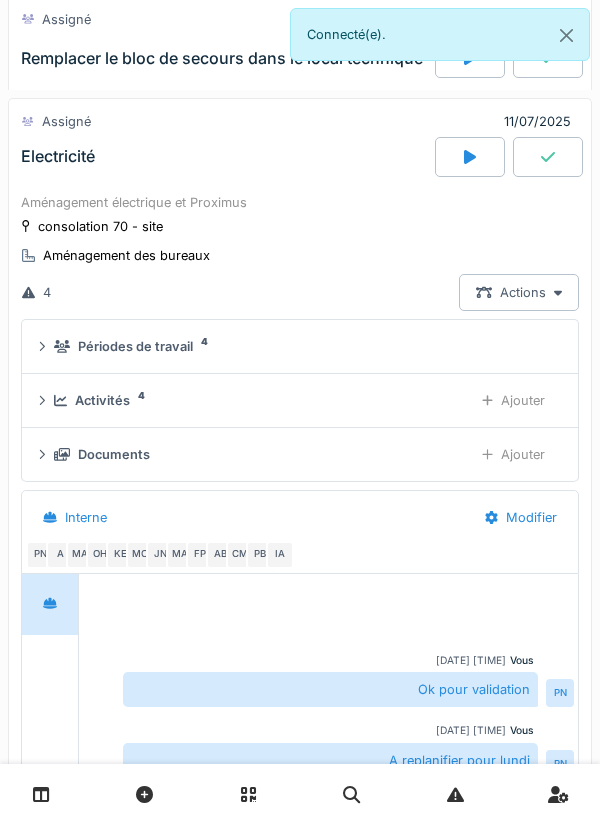 click on "Ajouter" at bounding box center (513, 400) 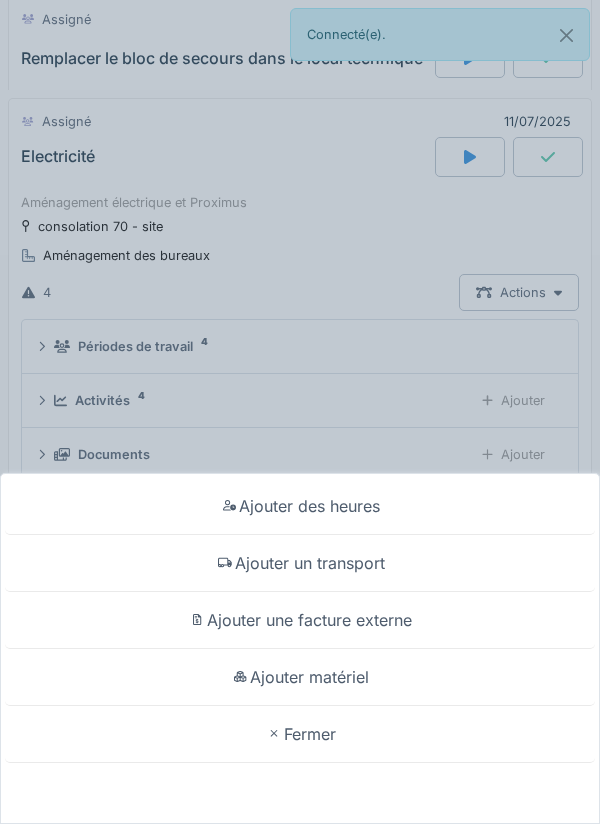 click on "Ajouter matériel" at bounding box center [300, 677] 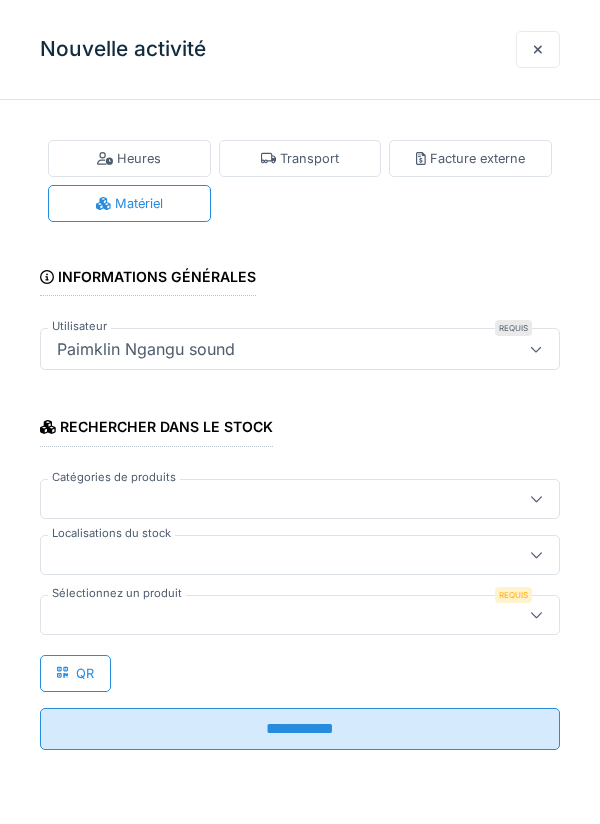 click on "Localisations du stock" at bounding box center (111, 533) 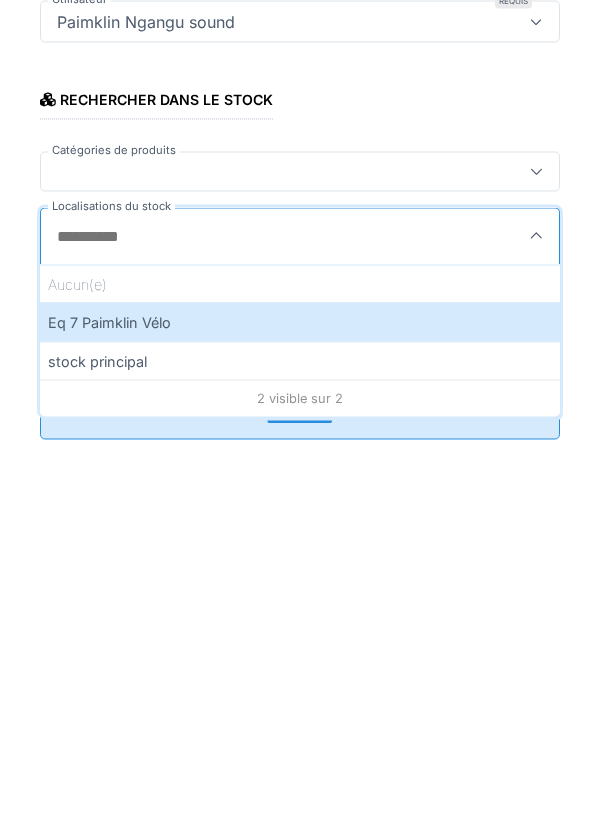 click on "Eq 7 Paimklin Vélo" at bounding box center [300, 649] 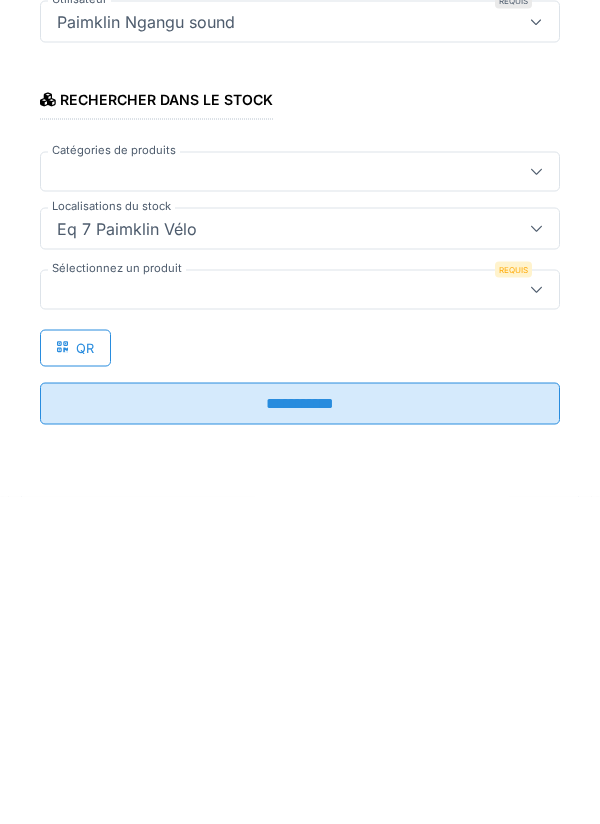 type on "****" 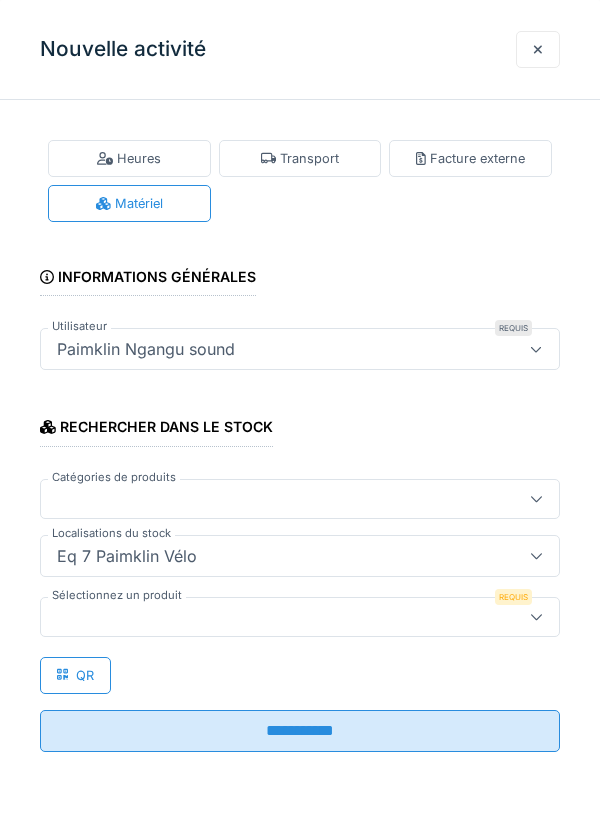 click at bounding box center [274, 617] 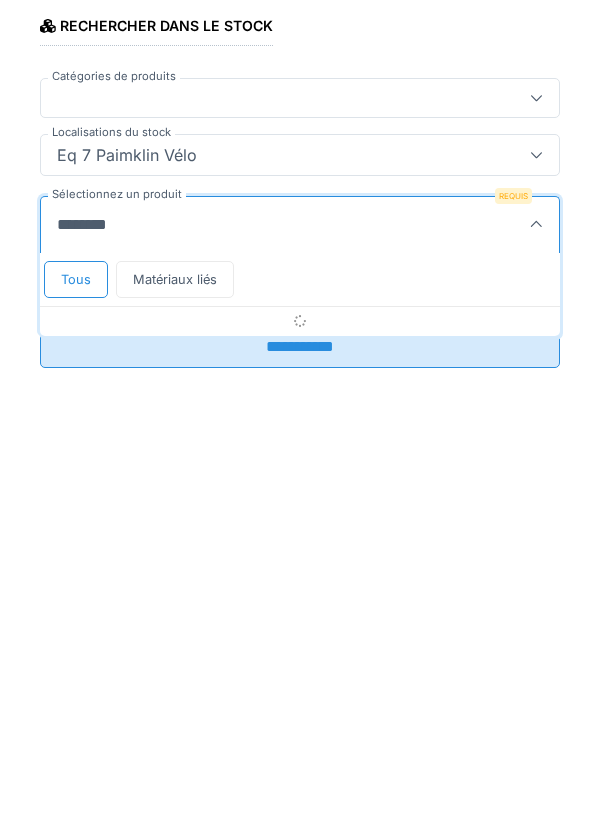 scroll, scrollTop: 1, scrollLeft: 0, axis: vertical 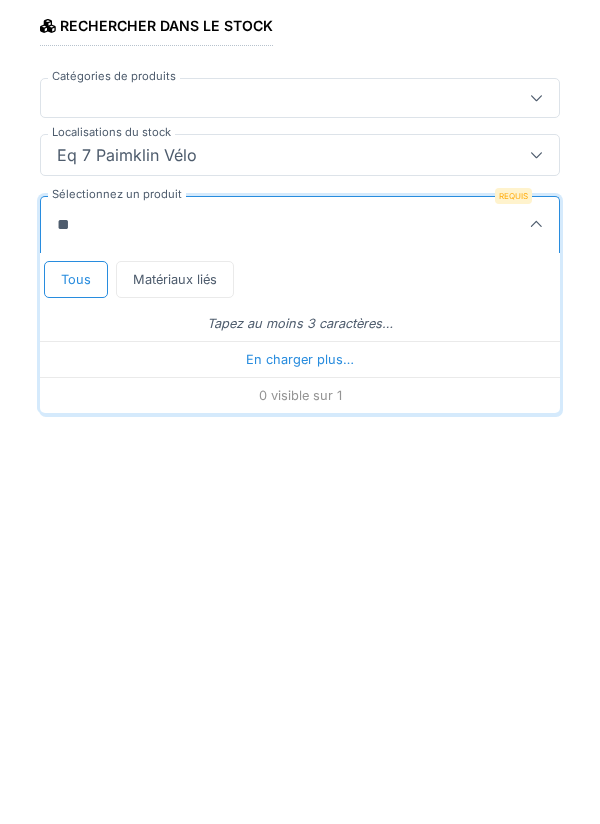 type on "*" 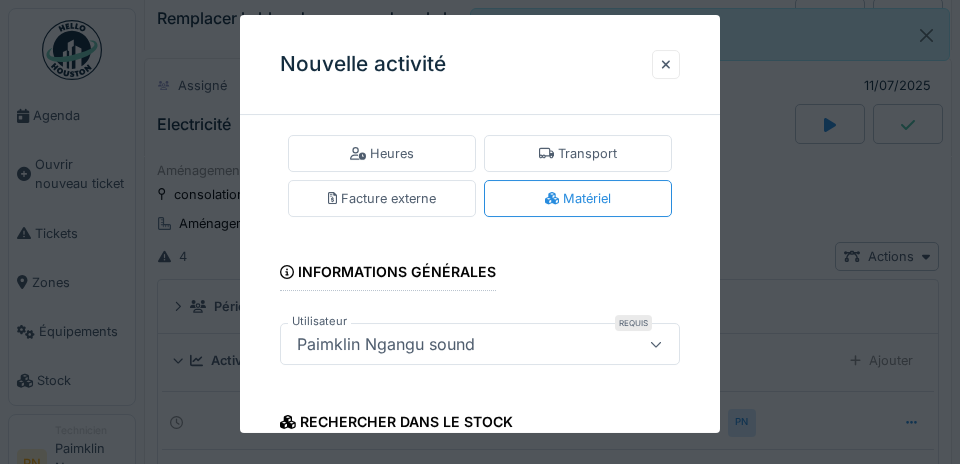 scroll, scrollTop: 295, scrollLeft: 0, axis: vertical 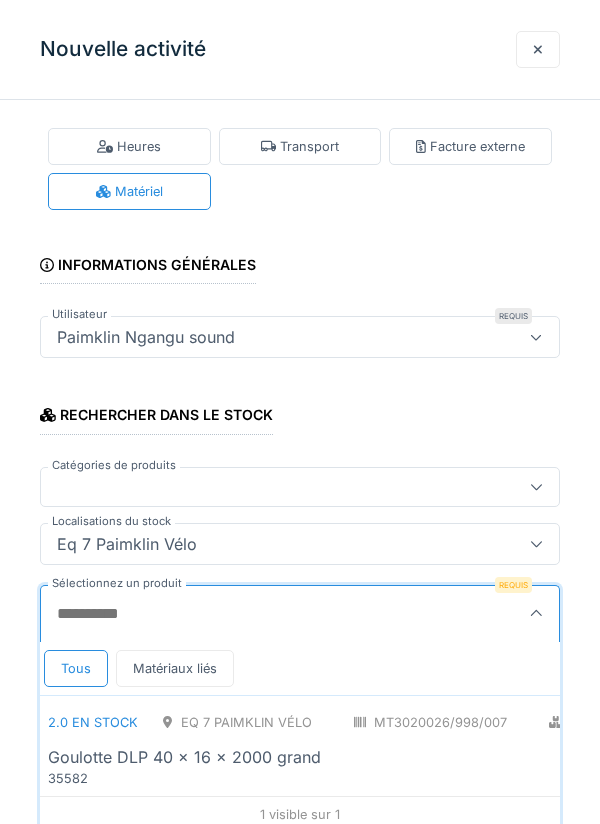 click on "Sélectionnez un produit" at bounding box center [262, 614] 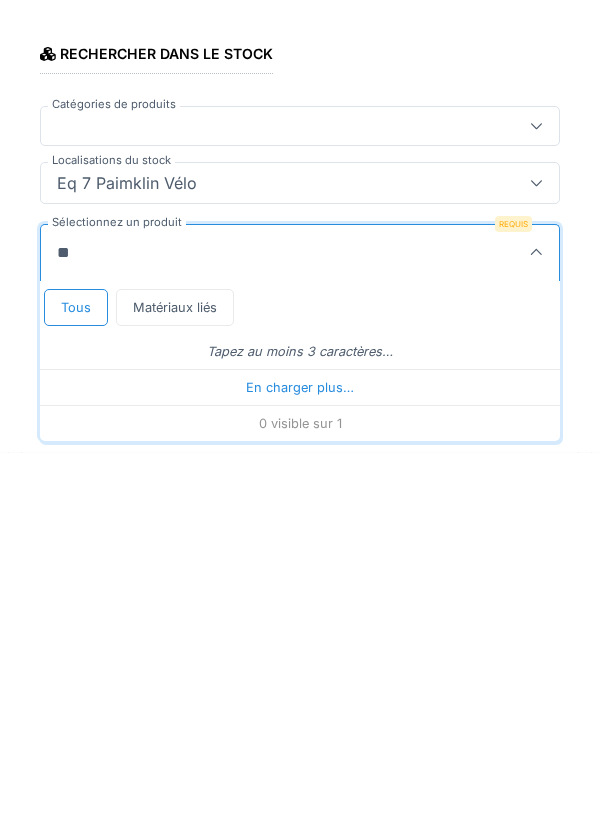 scroll, scrollTop: 1, scrollLeft: 0, axis: vertical 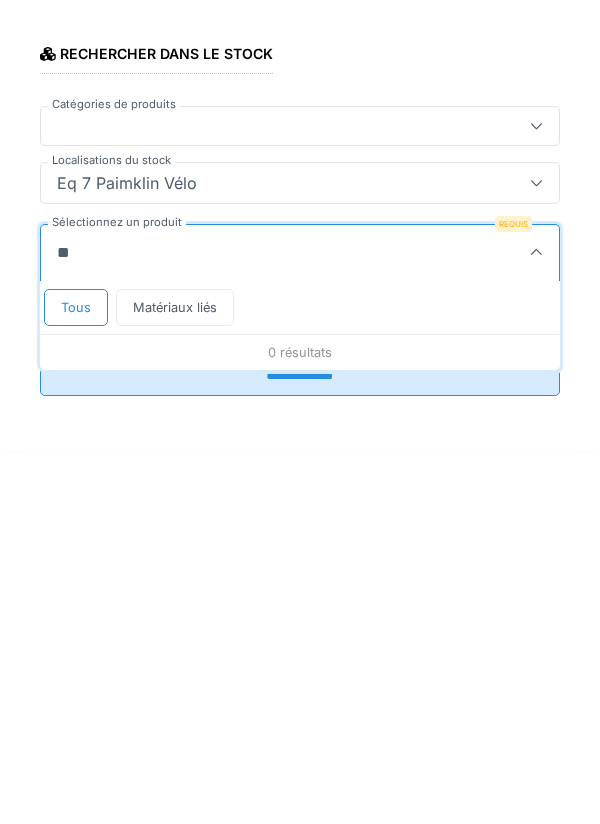 type on "*" 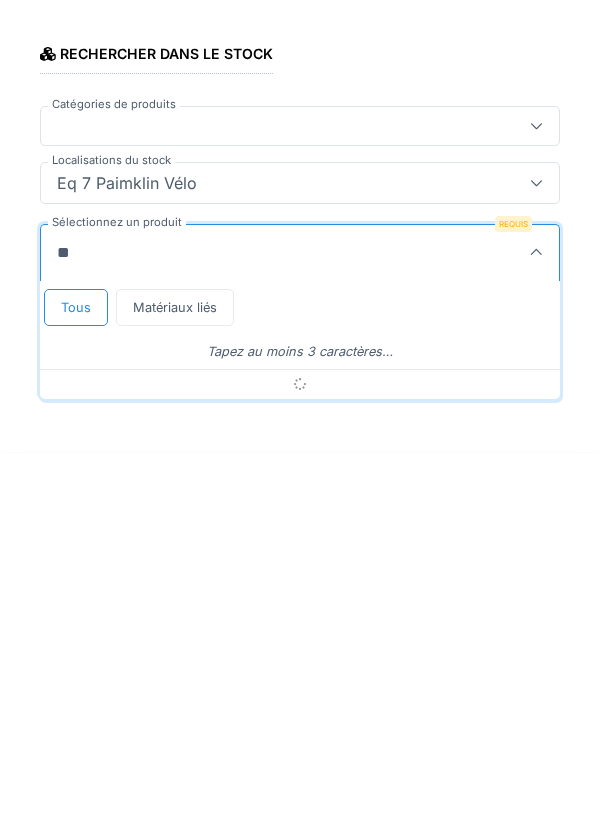 type on "*" 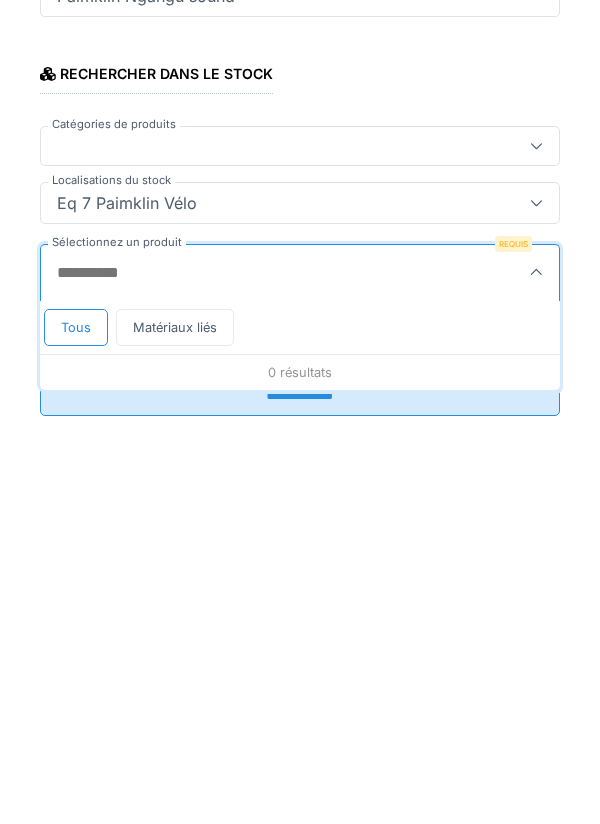 click on "Sélectionnez un produit" at bounding box center (262, 625) 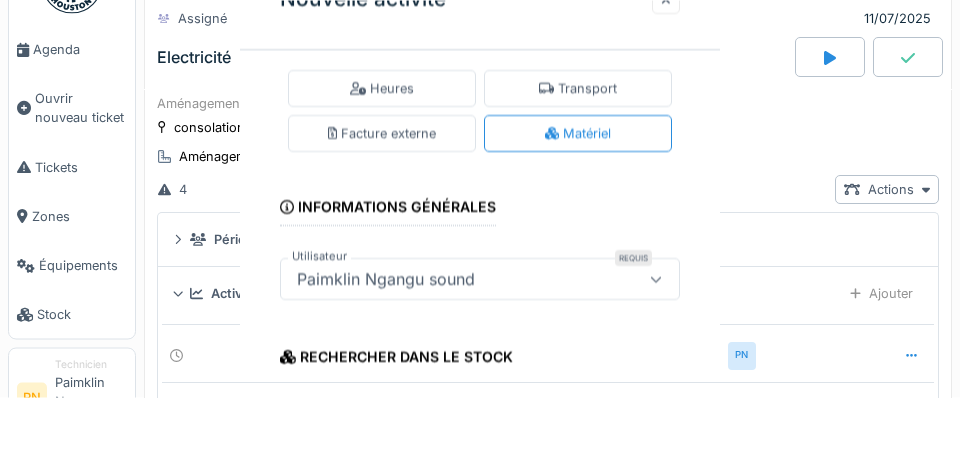 scroll, scrollTop: 295, scrollLeft: 0, axis: vertical 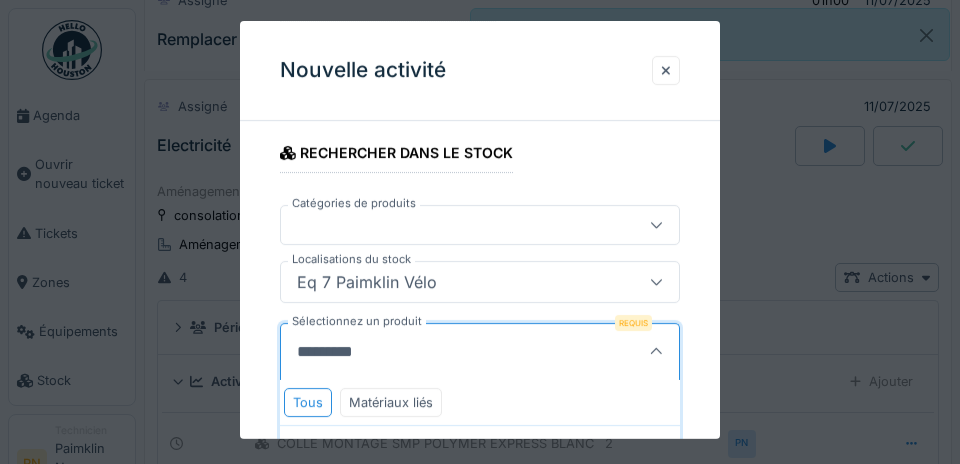 type on "********" 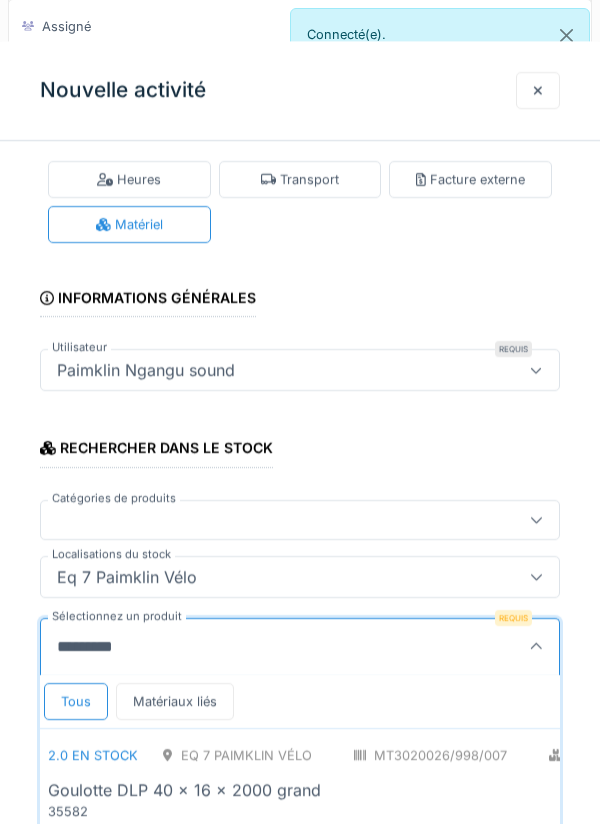 scroll, scrollTop: 12, scrollLeft: 0, axis: vertical 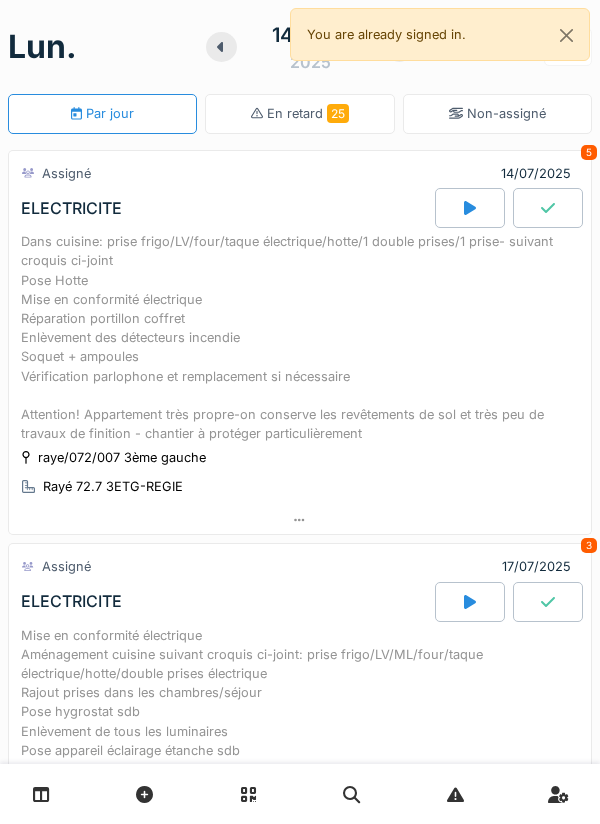 click at bounding box center (221, 47) 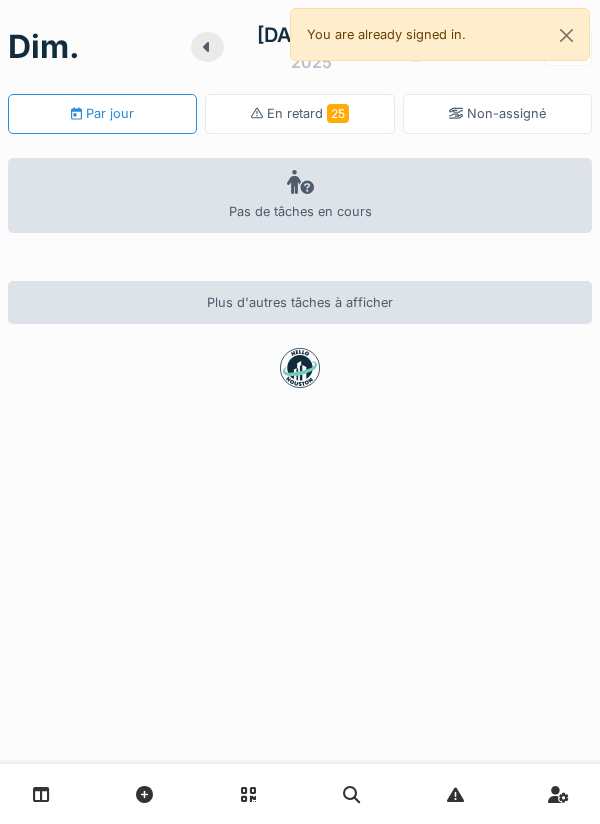 click at bounding box center (207, 47) 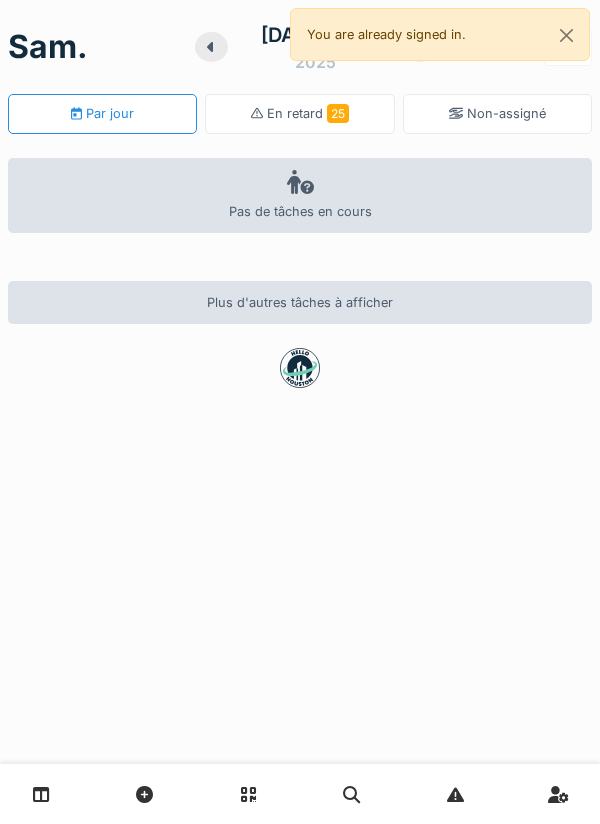 click 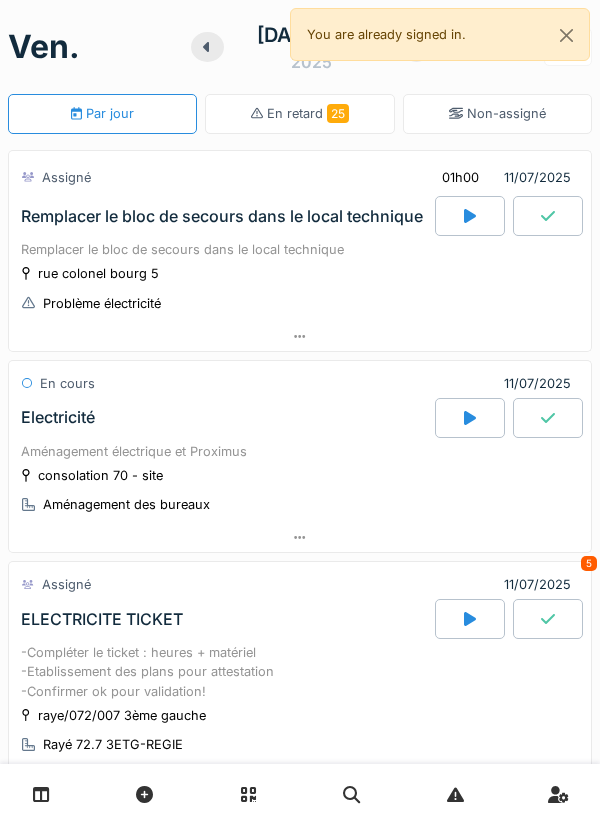 click on "consolation 70 - site Aménagement des bureaux" at bounding box center [300, 490] 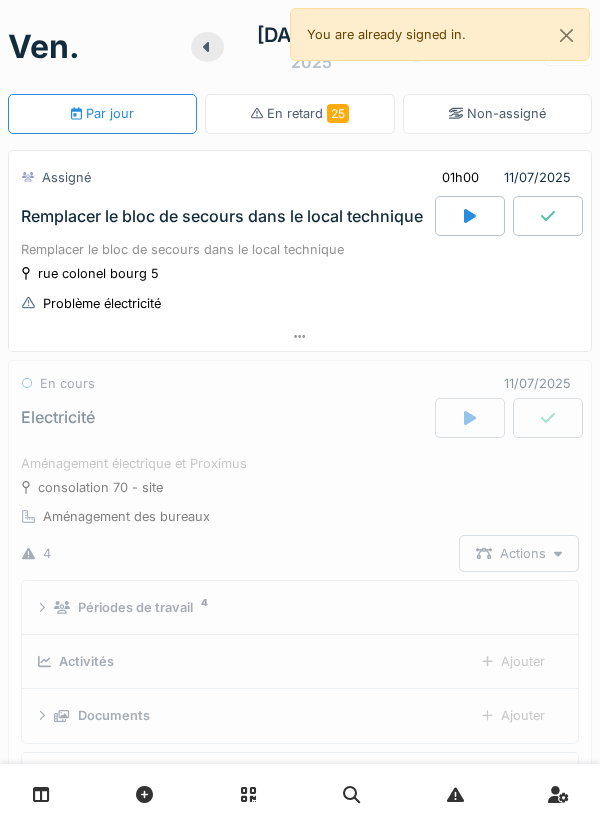scroll, scrollTop: 279, scrollLeft: 0, axis: vertical 